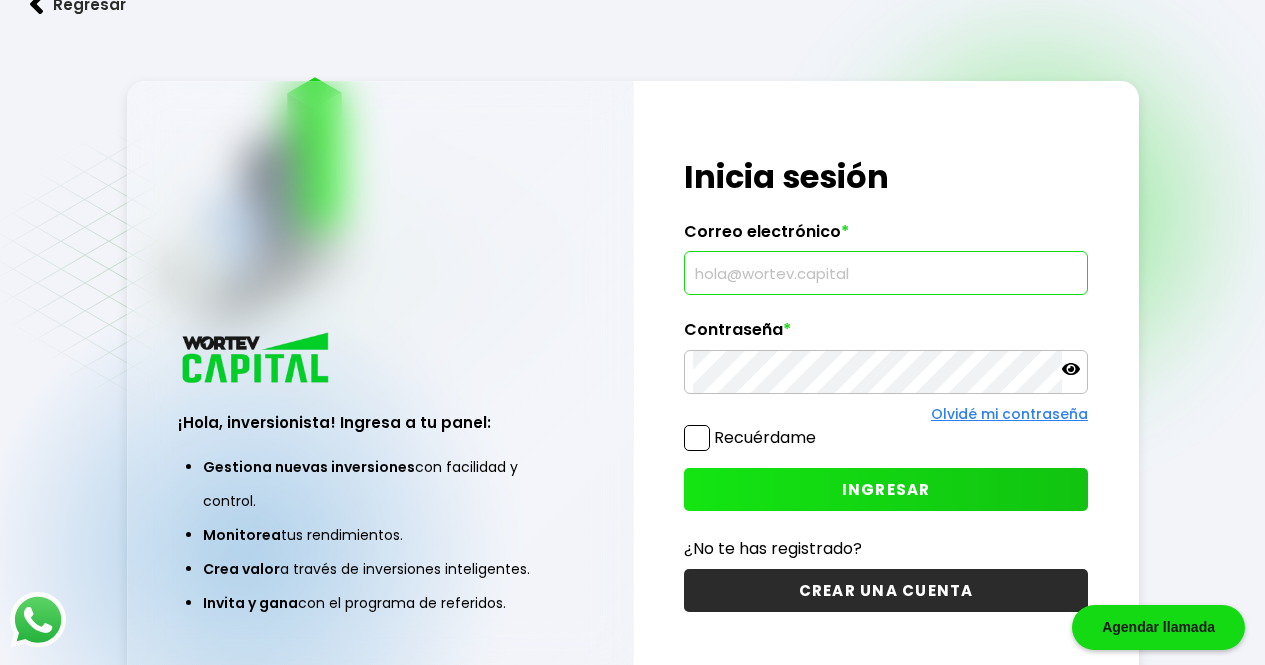 scroll, scrollTop: 0, scrollLeft: 0, axis: both 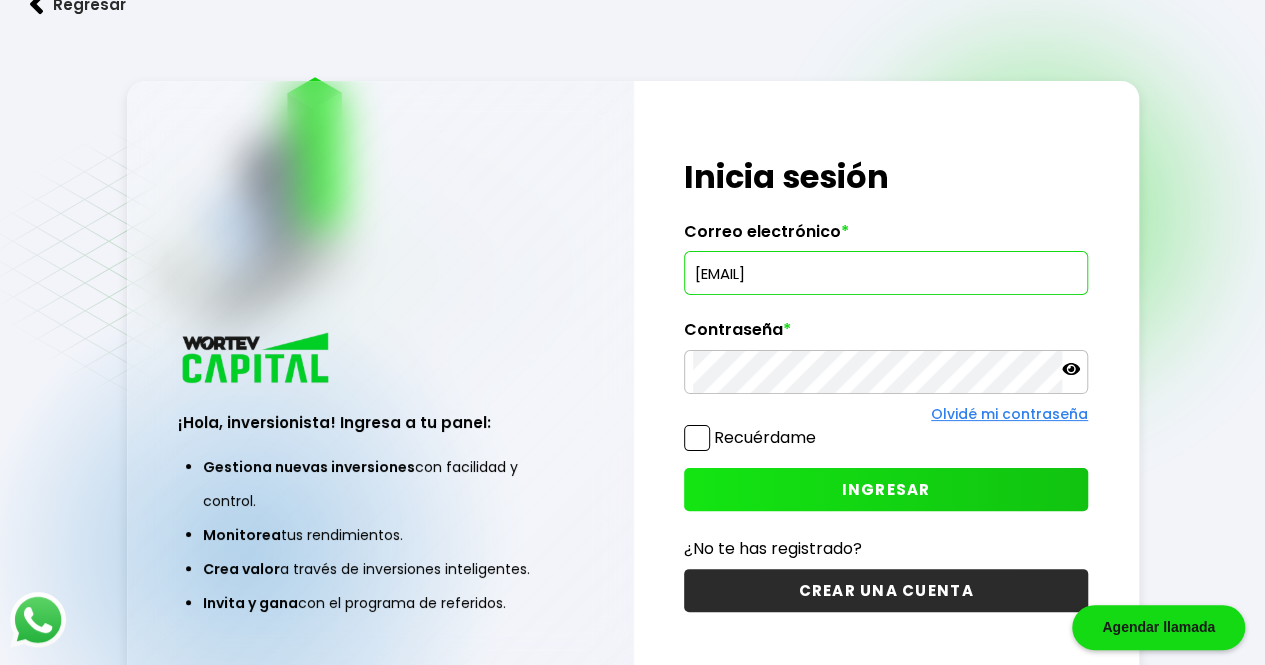 type on "[EMAIL]" 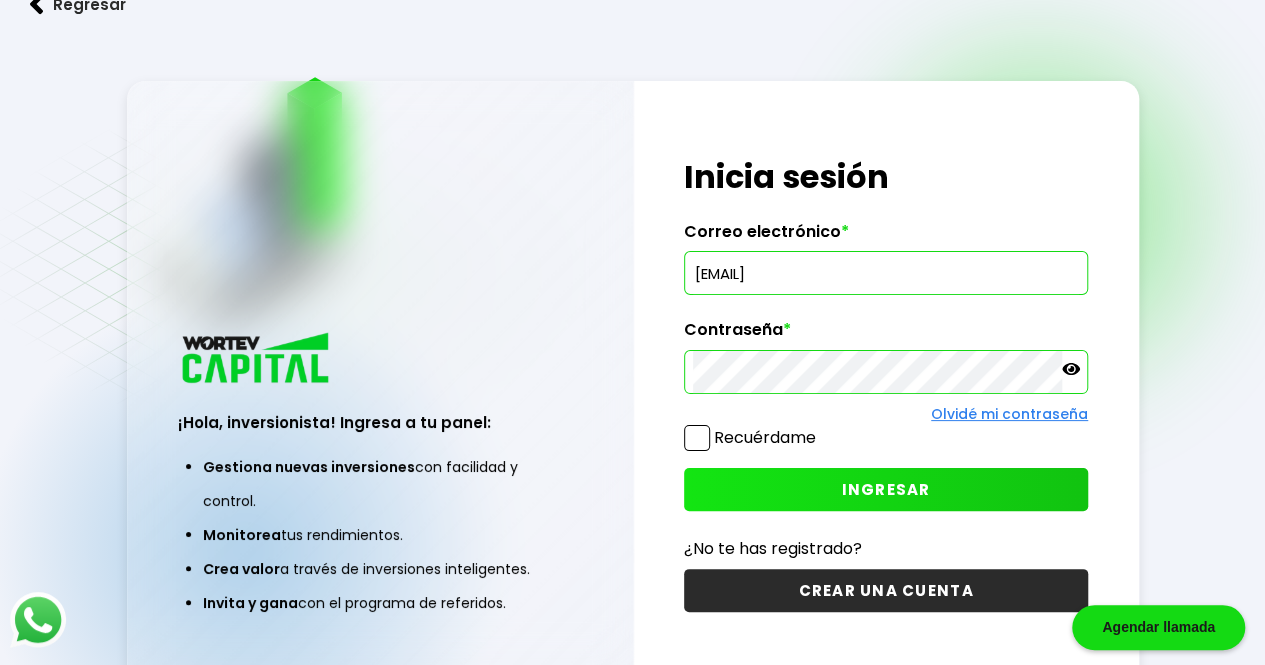 click 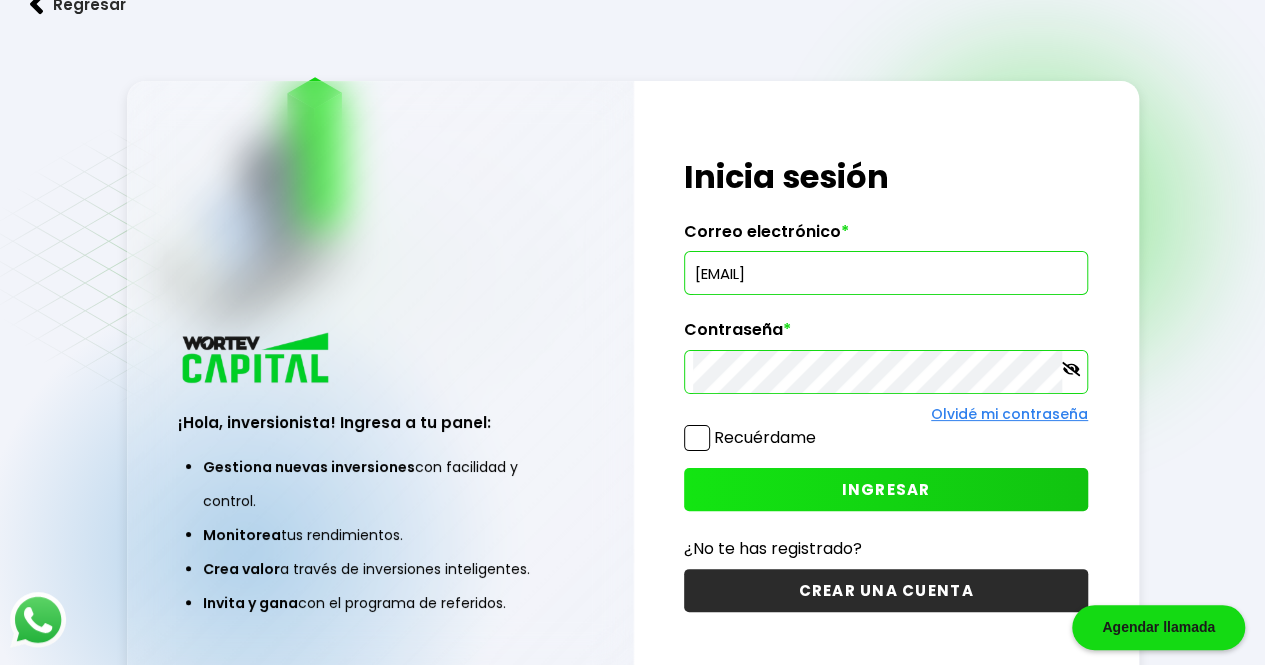 click on "INGRESAR" at bounding box center (886, 489) 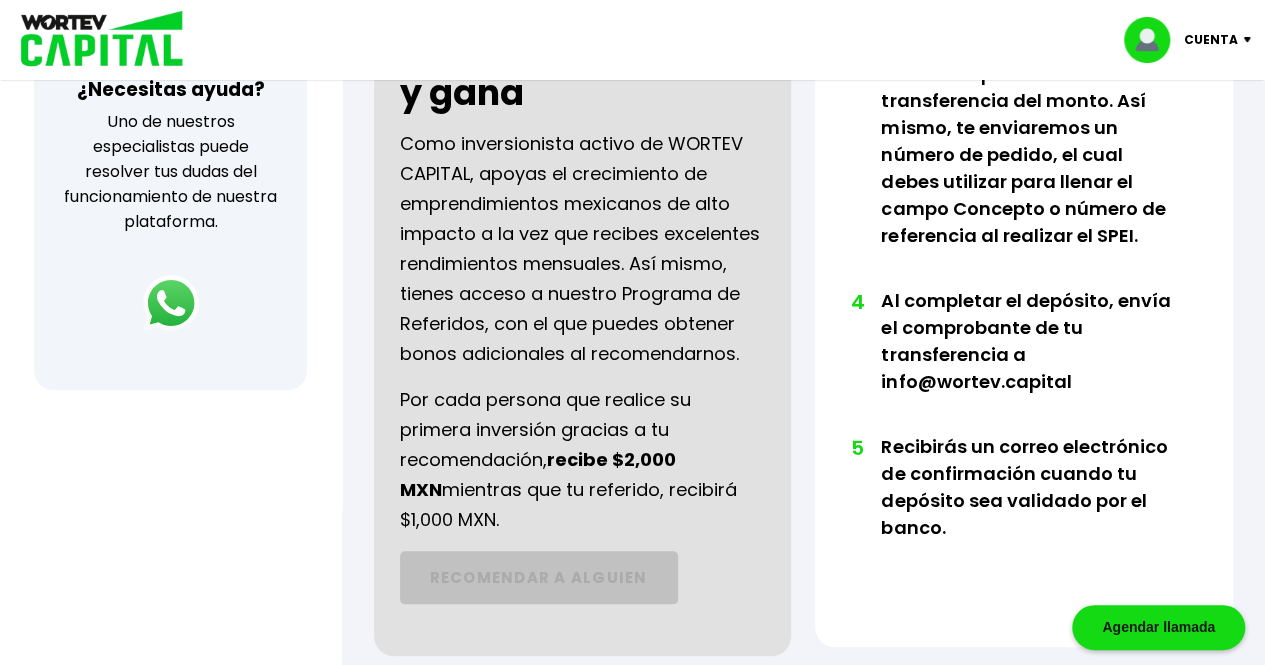 scroll, scrollTop: 716, scrollLeft: 0, axis: vertical 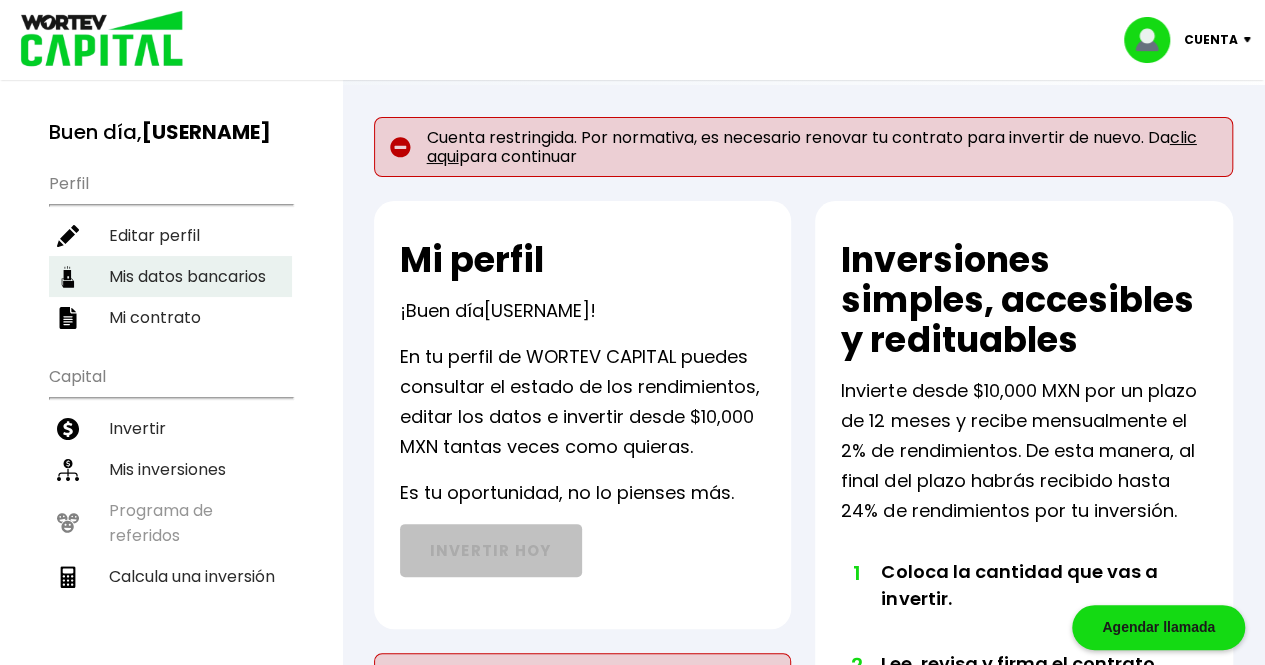 click on "Mis datos bancarios" at bounding box center [170, 276] 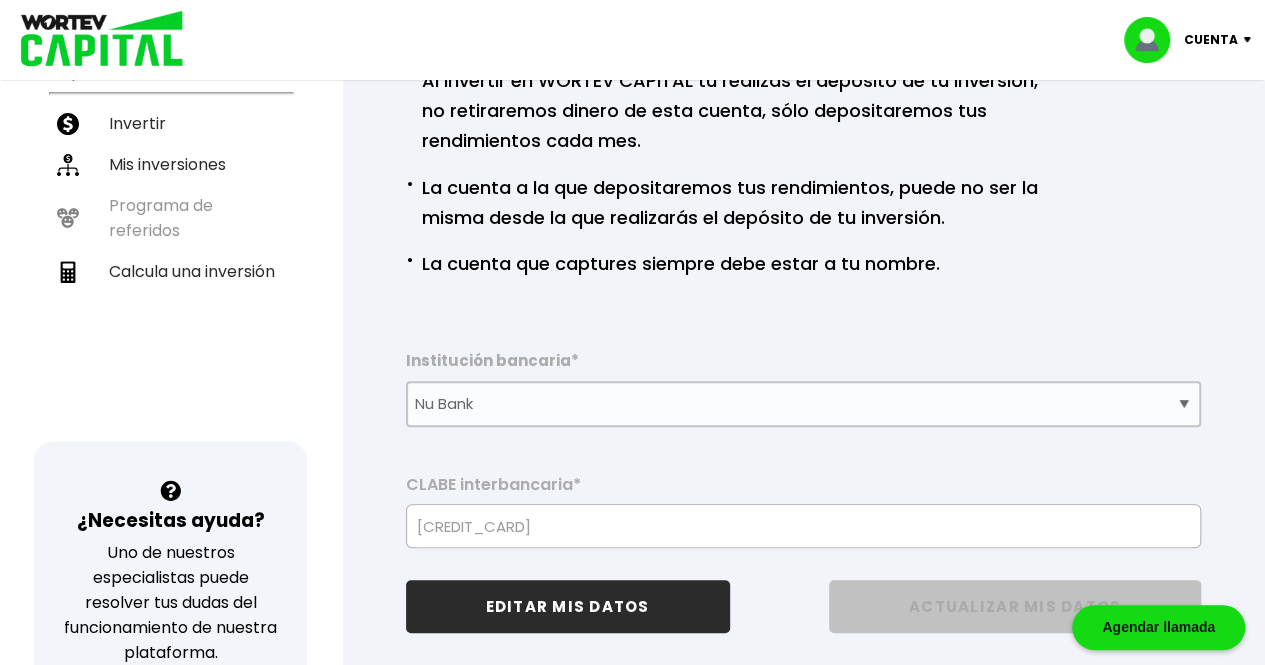 scroll, scrollTop: 0, scrollLeft: 0, axis: both 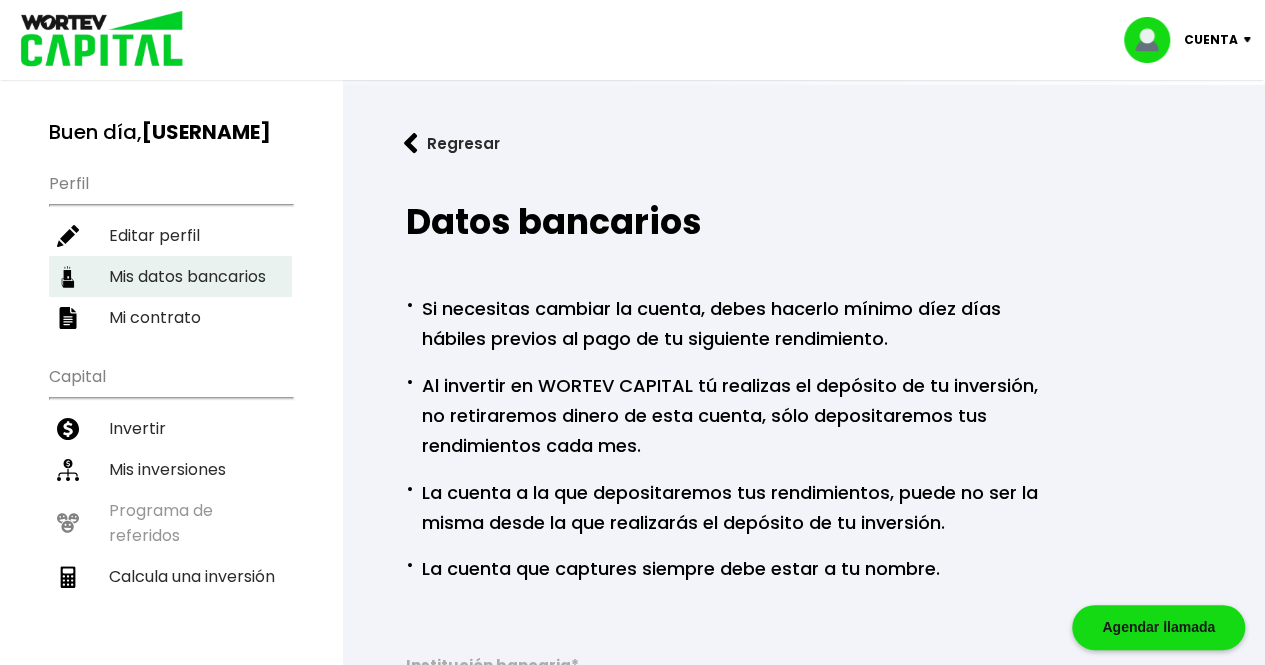 click on "Mis datos bancarios" at bounding box center (170, 276) 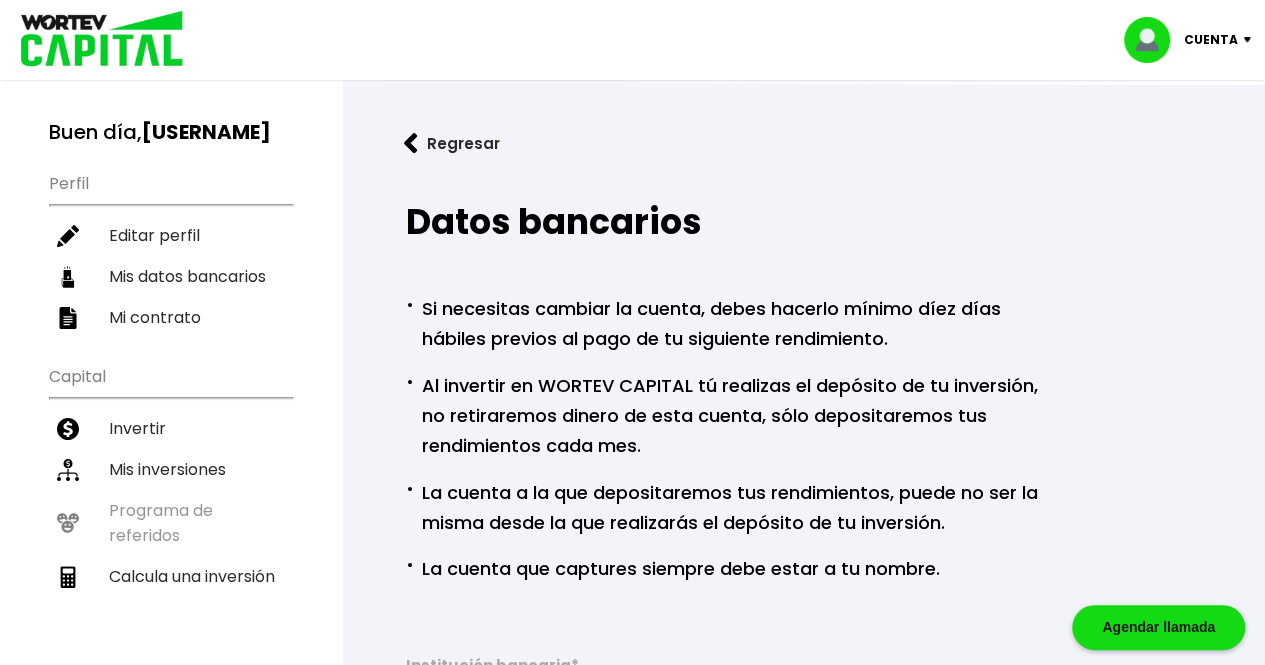 click on "Cuenta" at bounding box center [1194, 40] 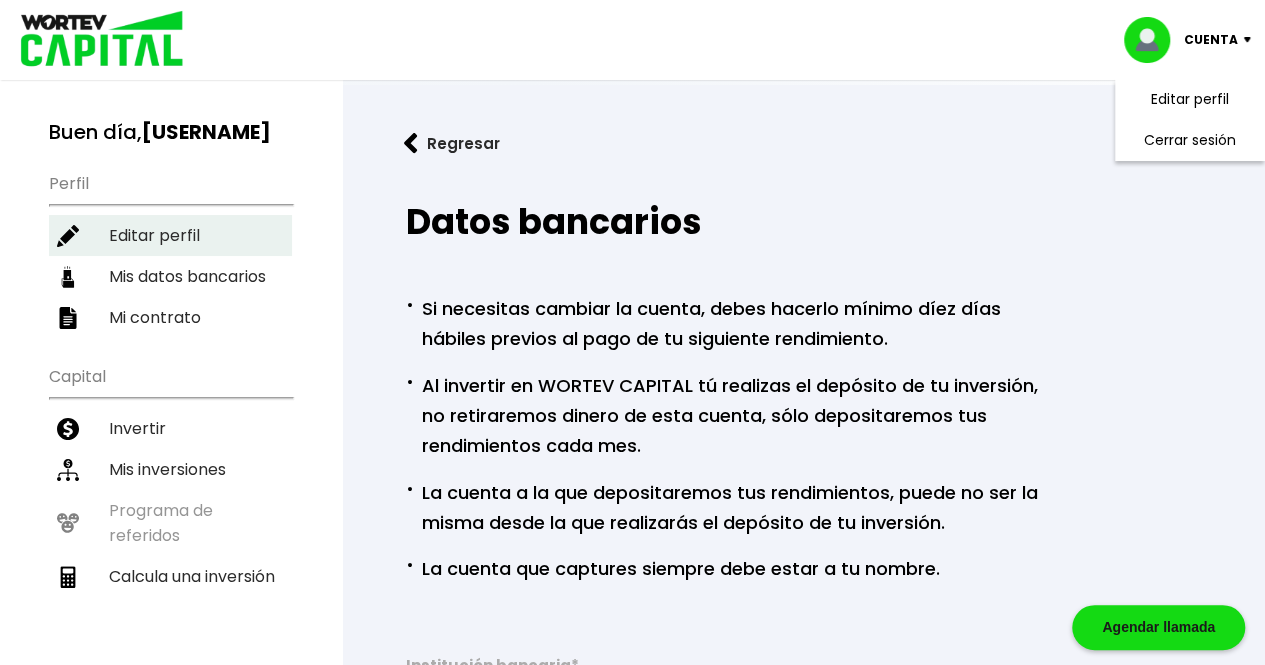 click on "Editar perfil" at bounding box center [170, 235] 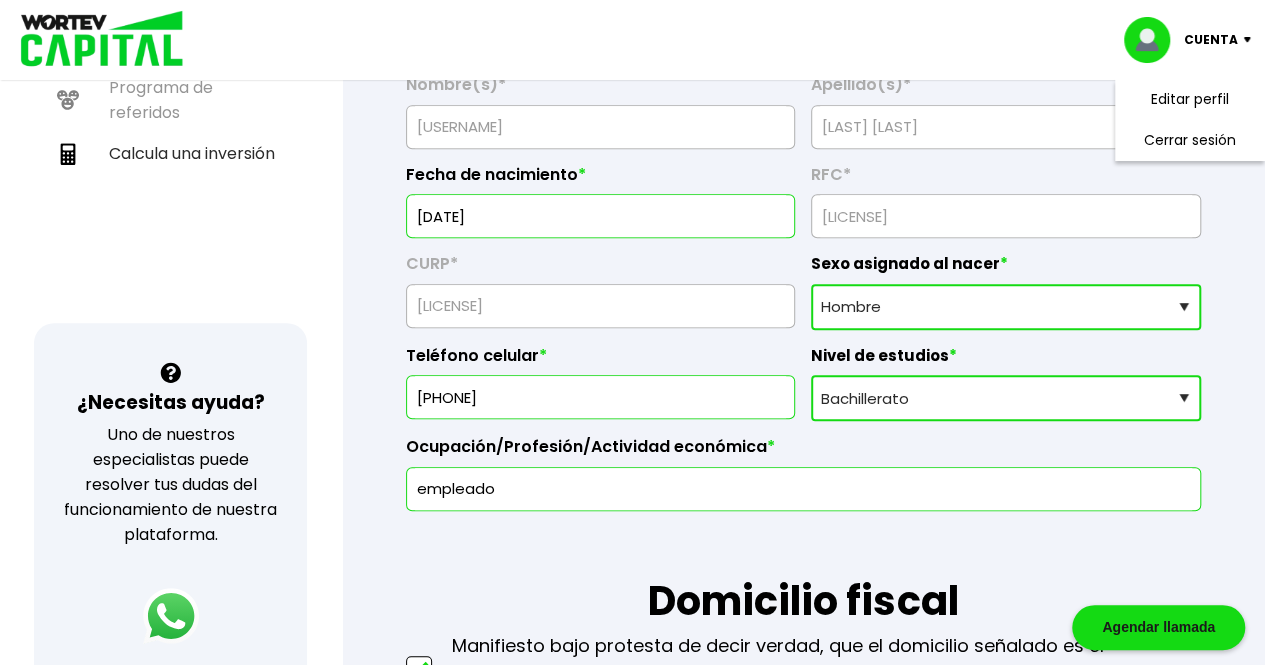 scroll, scrollTop: 0, scrollLeft: 0, axis: both 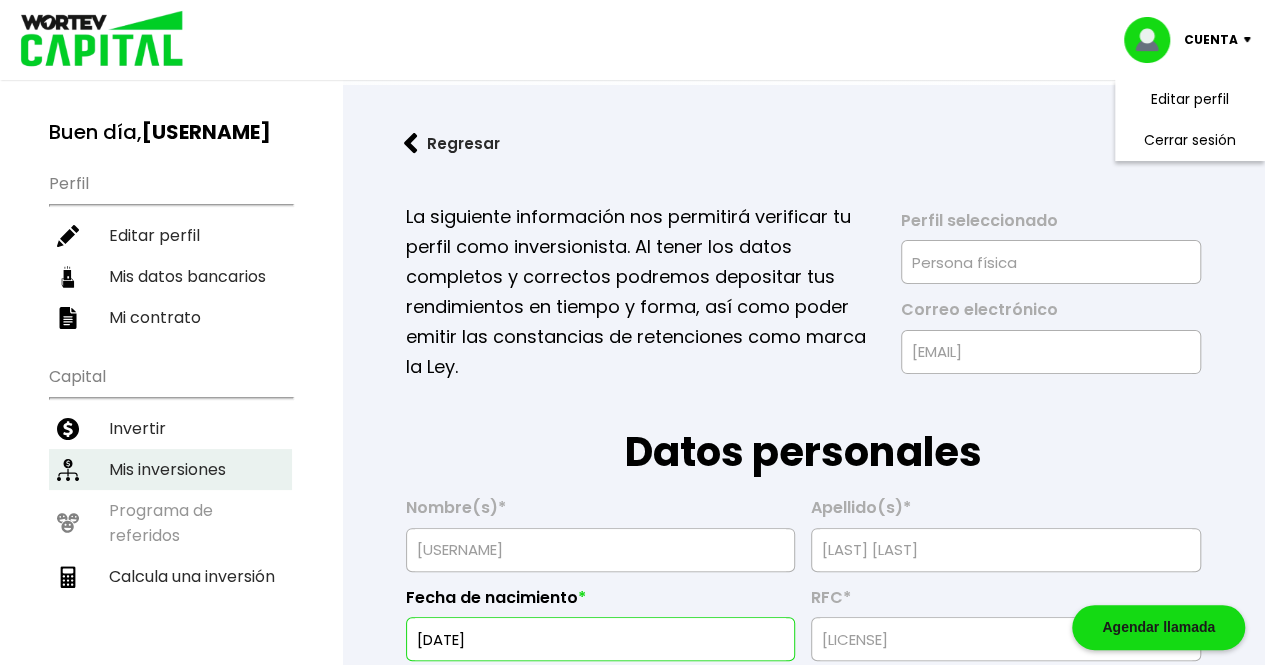 click on "Mis inversiones" at bounding box center [170, 469] 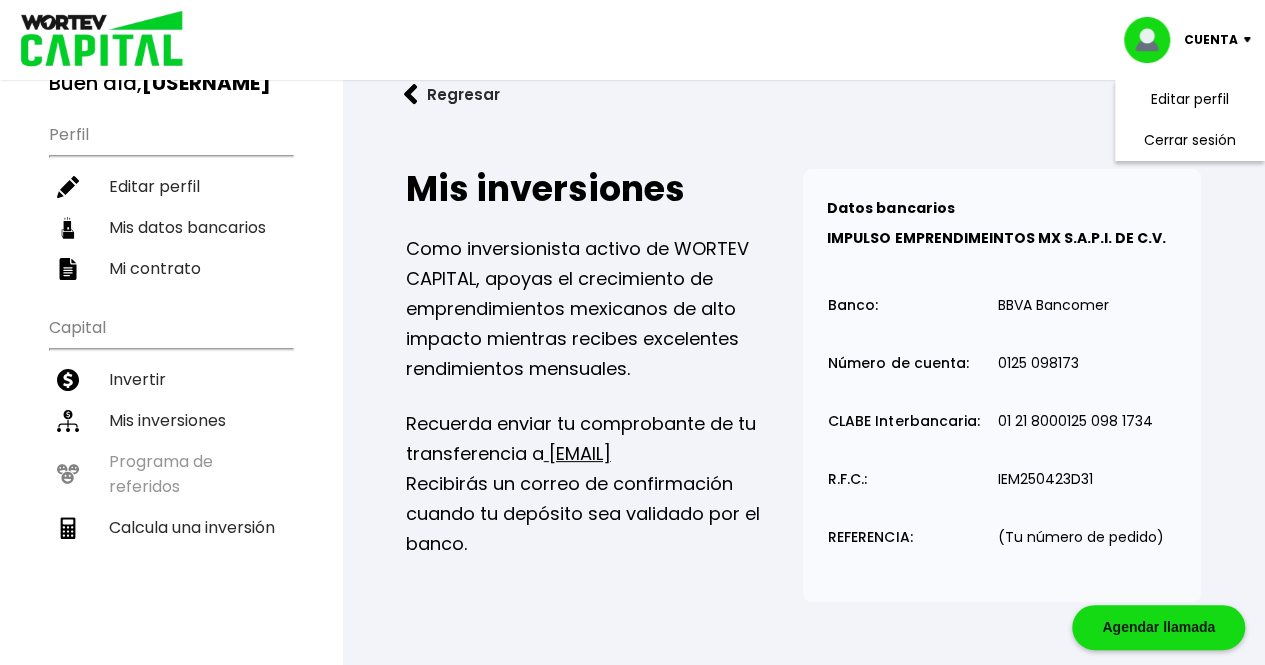 scroll, scrollTop: 46, scrollLeft: 0, axis: vertical 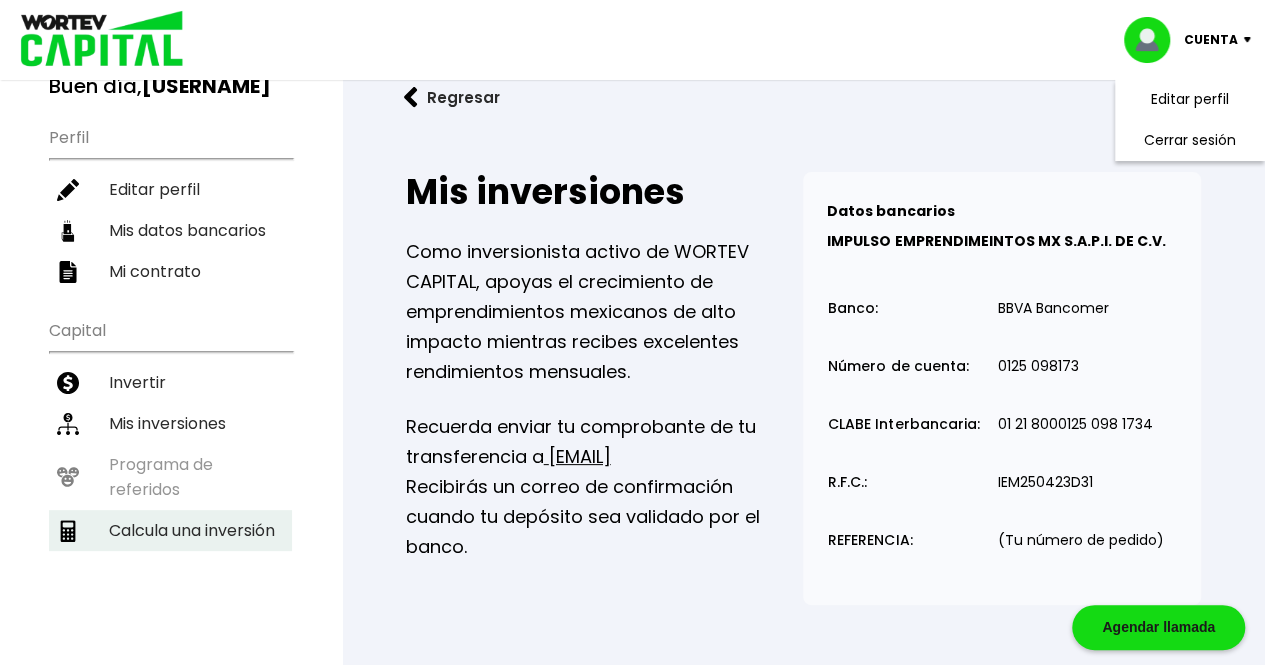 click on "Calcula una inversión" at bounding box center [170, 530] 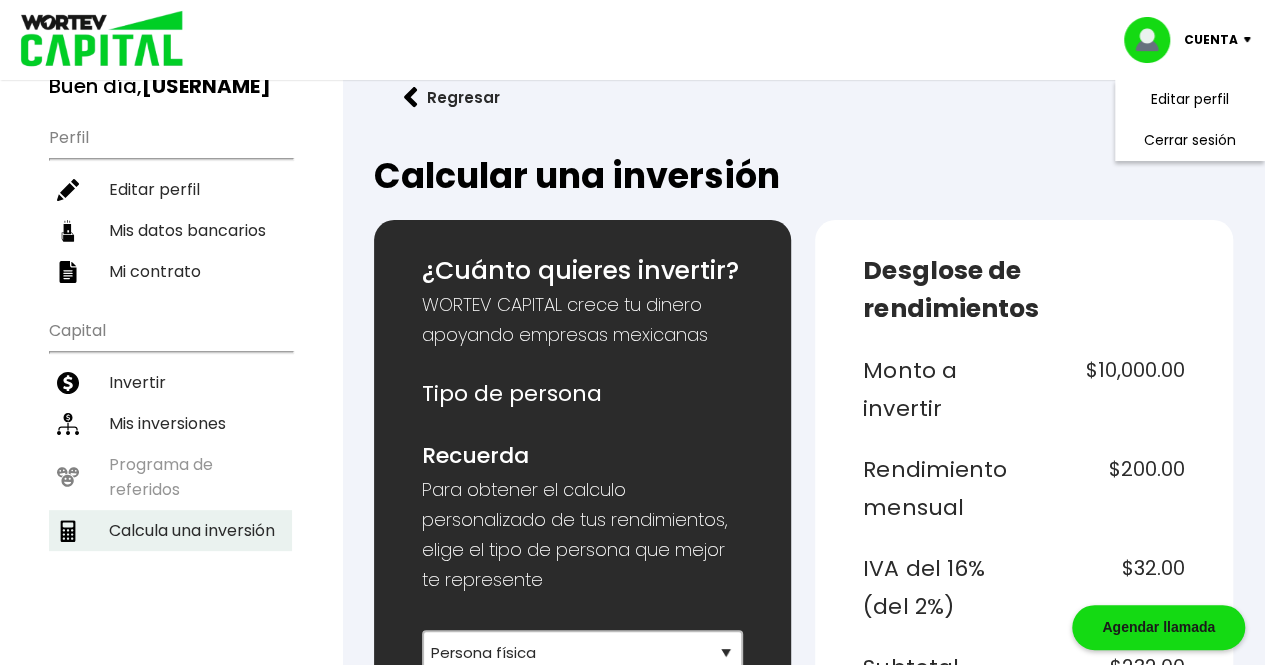 scroll, scrollTop: 0, scrollLeft: 0, axis: both 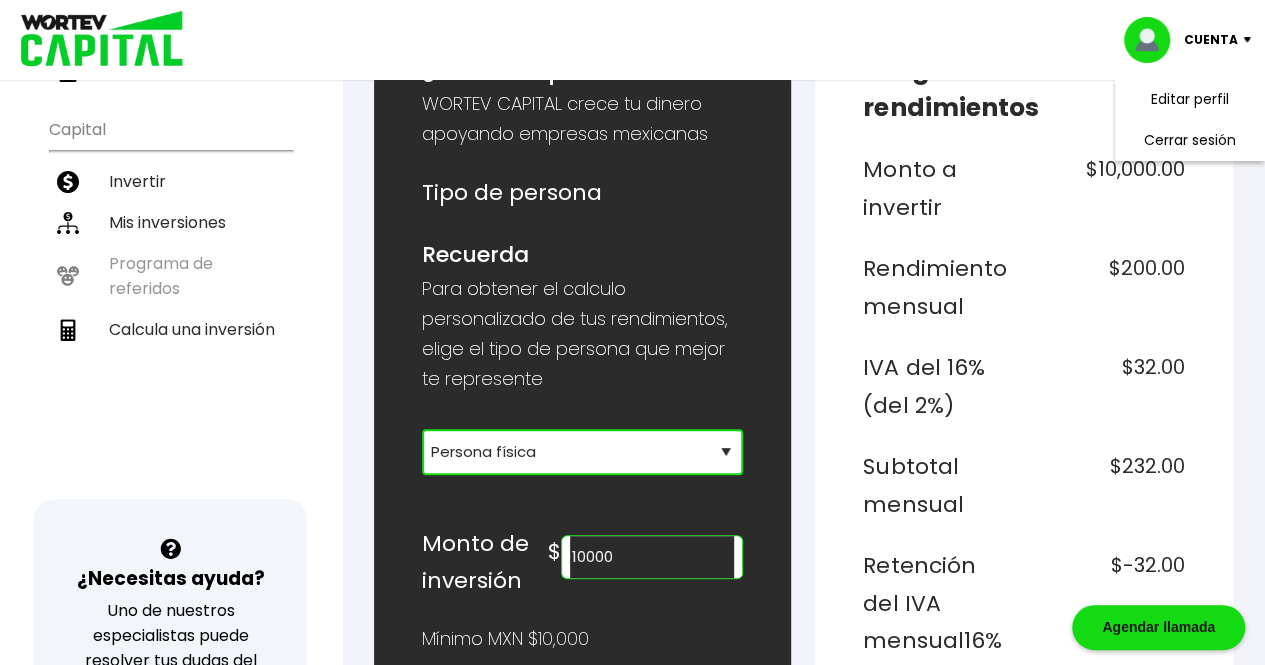 click on "Selecciona tu tipo de persona Persona Física que emite factura Persona física Persona moral" at bounding box center (583, 452) 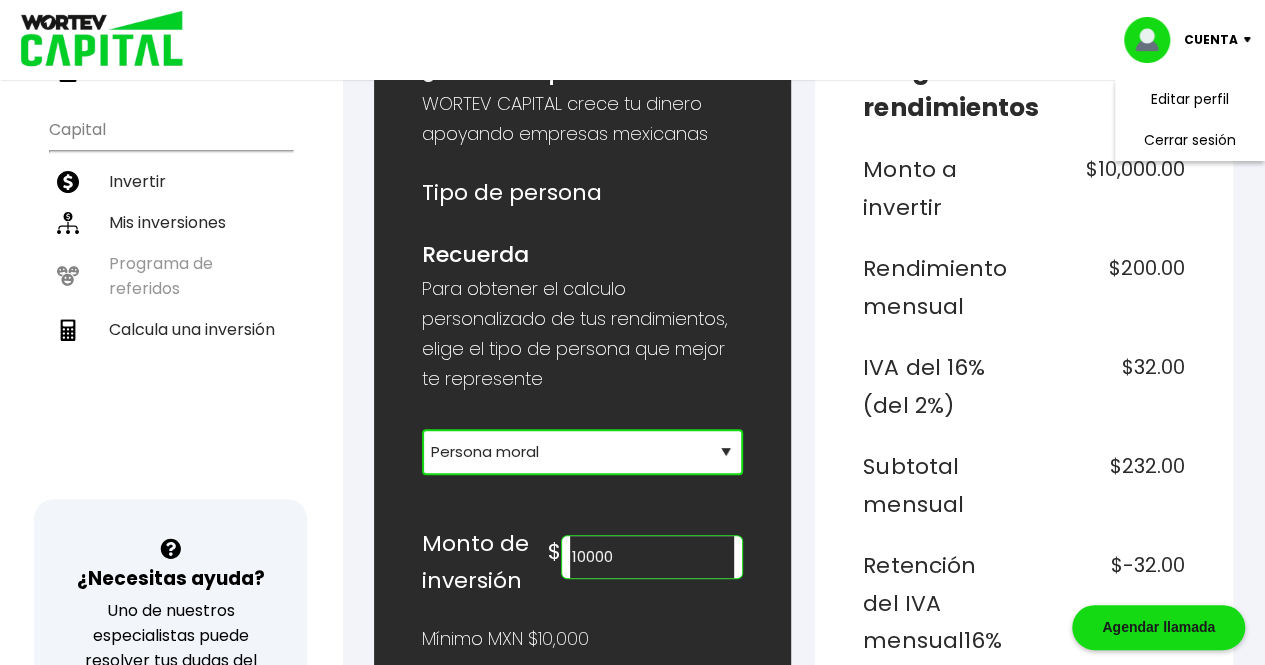 click on "Selecciona tu tipo de persona Persona Física que emite factura Persona física Persona moral" at bounding box center (583, 452) 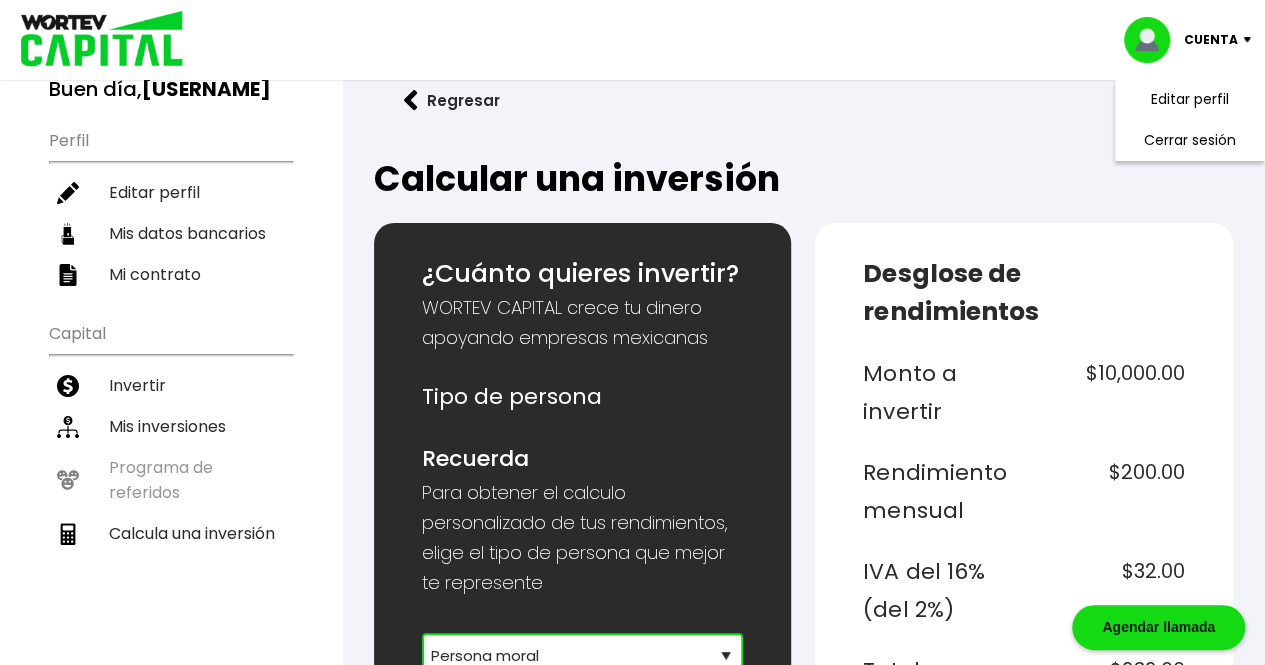 scroll, scrollTop: 0, scrollLeft: 0, axis: both 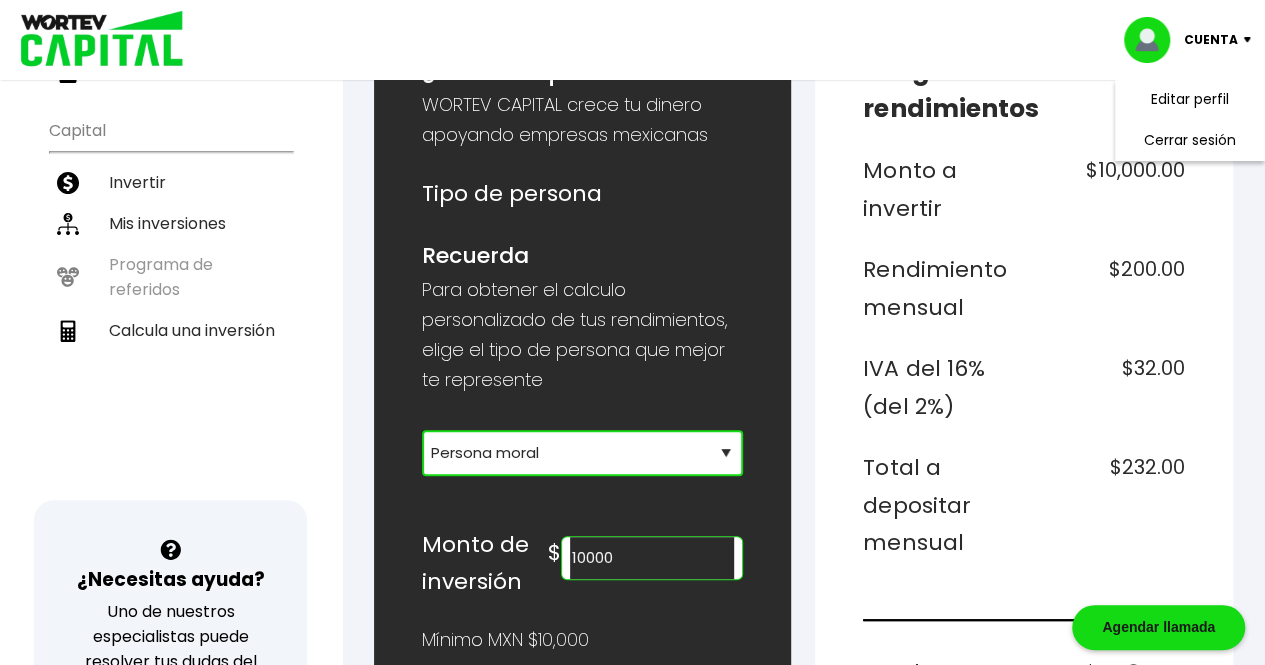 click on "10000" at bounding box center [652, 558] 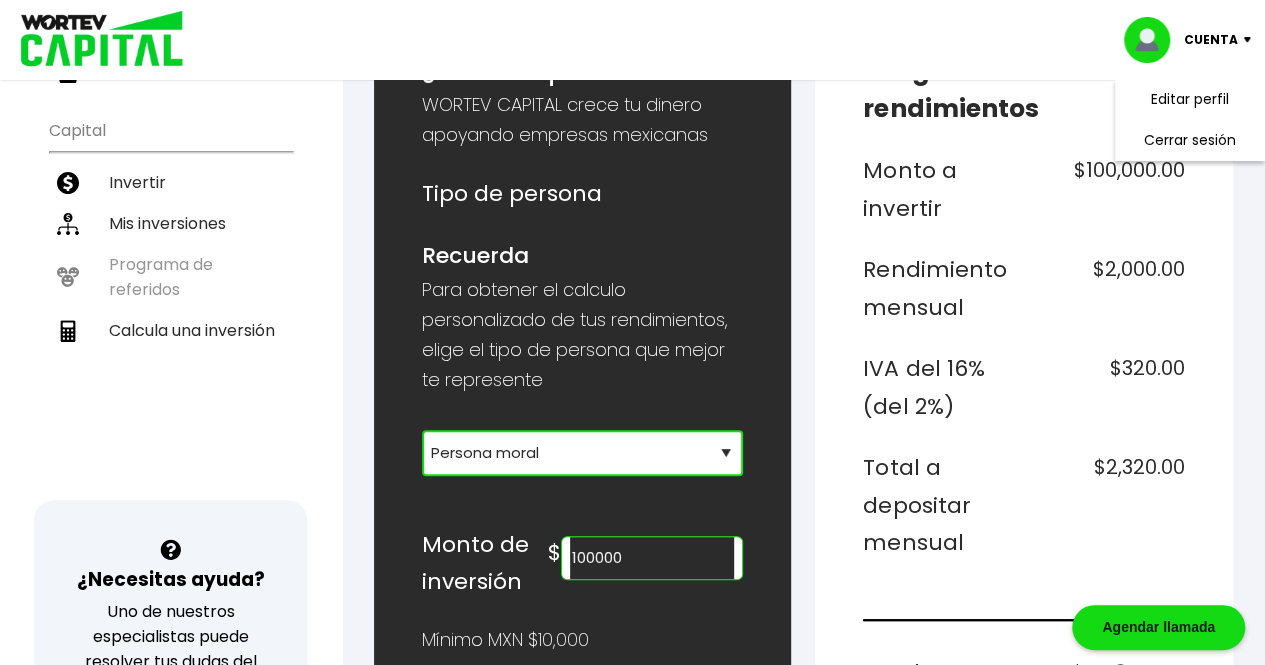 type on "100000" 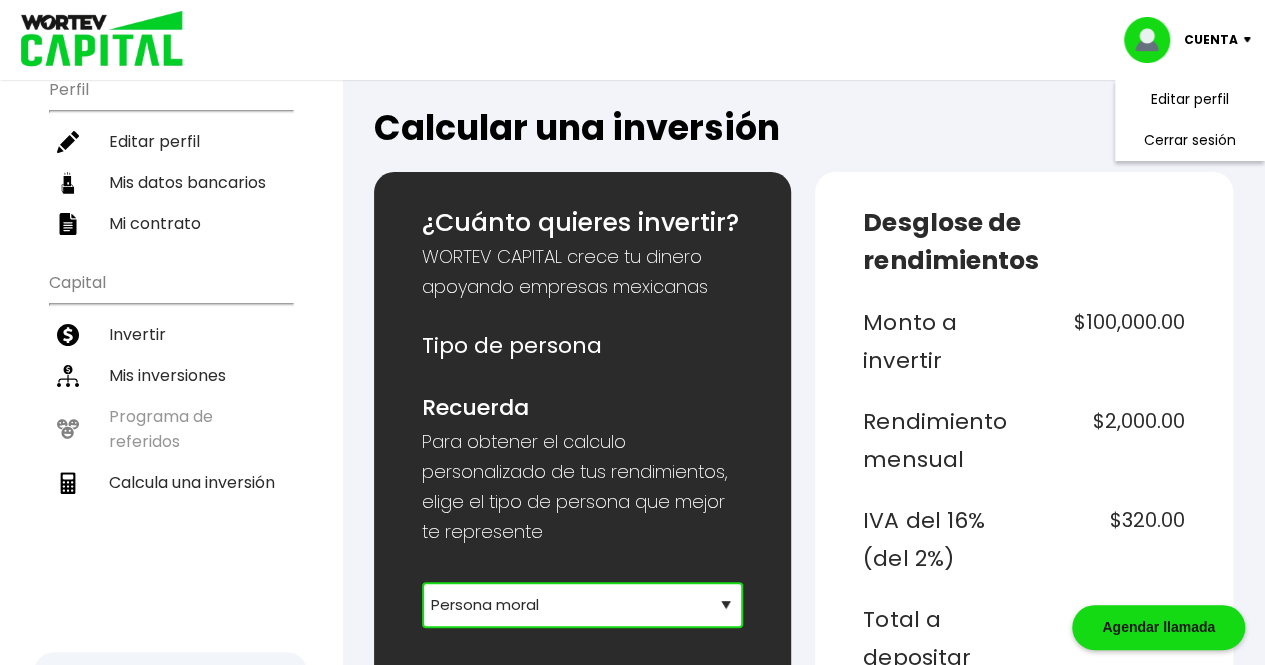 scroll, scrollTop: 0, scrollLeft: 0, axis: both 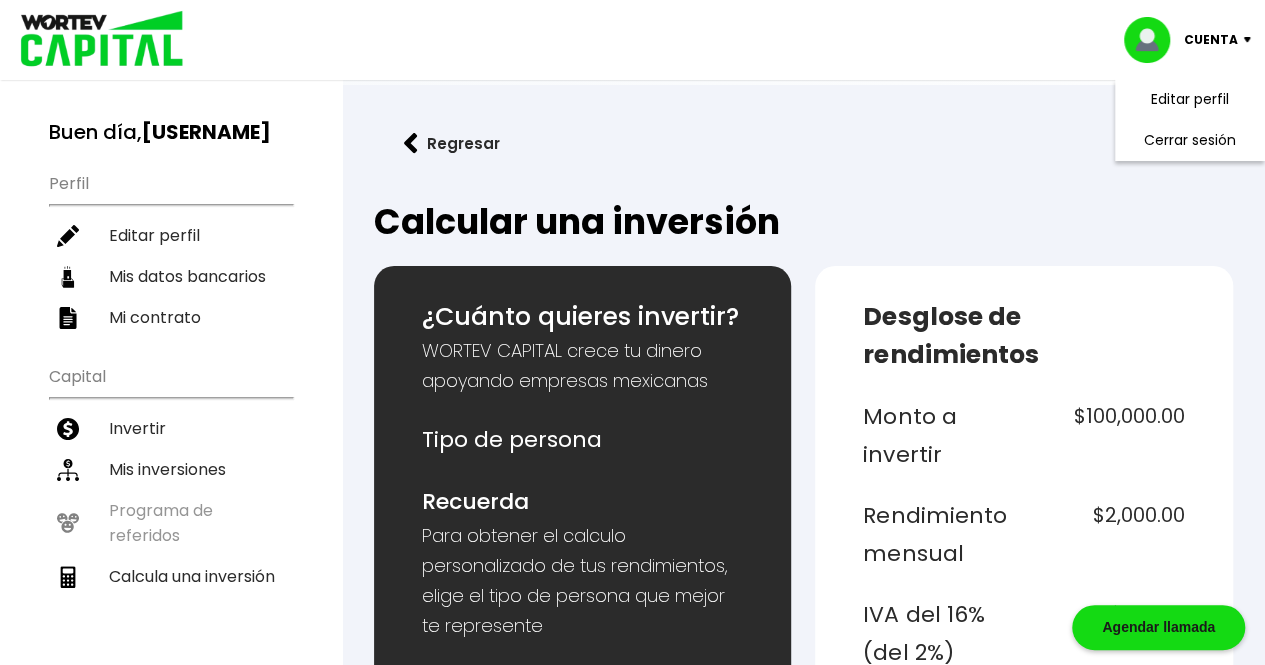 click on "Regresar Calcular una inversión ¿Cuánto quieres invertir? WORTEV CAPITAL crece tu dinero apoyando empresas mexicanas Tipo de persona Recuerda Para obtener el calculo personalizado de tus rendimientos, elige el tipo de persona que mejor te represente Selecciona tu tipo de persona Persona Física que emite factura Persona física Persona moral  Monto de inversión $ 100000  Mínimo MXN $10,000  Plazo a invertir   1   año    Mínimo un año  Con una inversión de   $100,000.00  Obtendrás un rendimiento neto de   $27,840.00   Quiero invertir  ¿Cómo calculamos estos datos? Desglose de rendimientos  Monto a invertir $100,000.00  Rendimiento mensual $2,000.00  IVA del 16% (del 2%) $320.00  Total a depositar mensual $2,320.00  Total a depositar en  un   año   $27,840.00 Rendimiento neto $27,840.00 Inversión $100,000.00" at bounding box center (803, 1158) 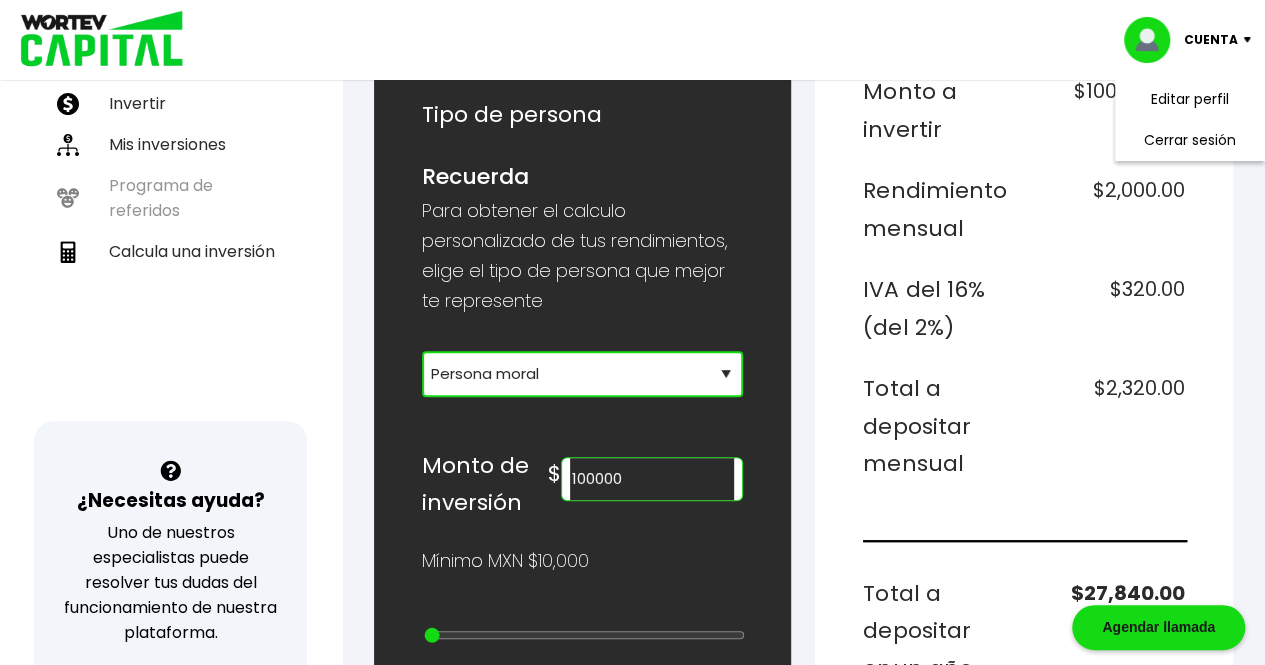 scroll, scrollTop: 333, scrollLeft: 0, axis: vertical 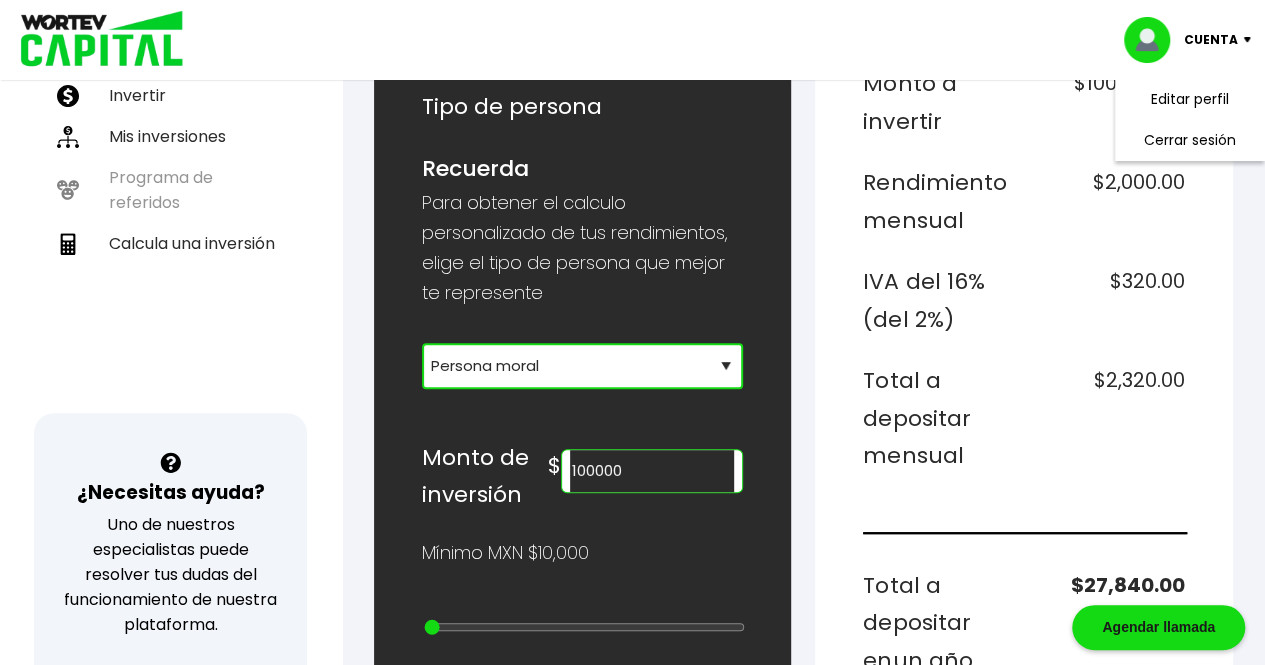 click on "Selecciona tu tipo de persona Persona Física que emite factura Persona física Persona moral" at bounding box center [583, 366] 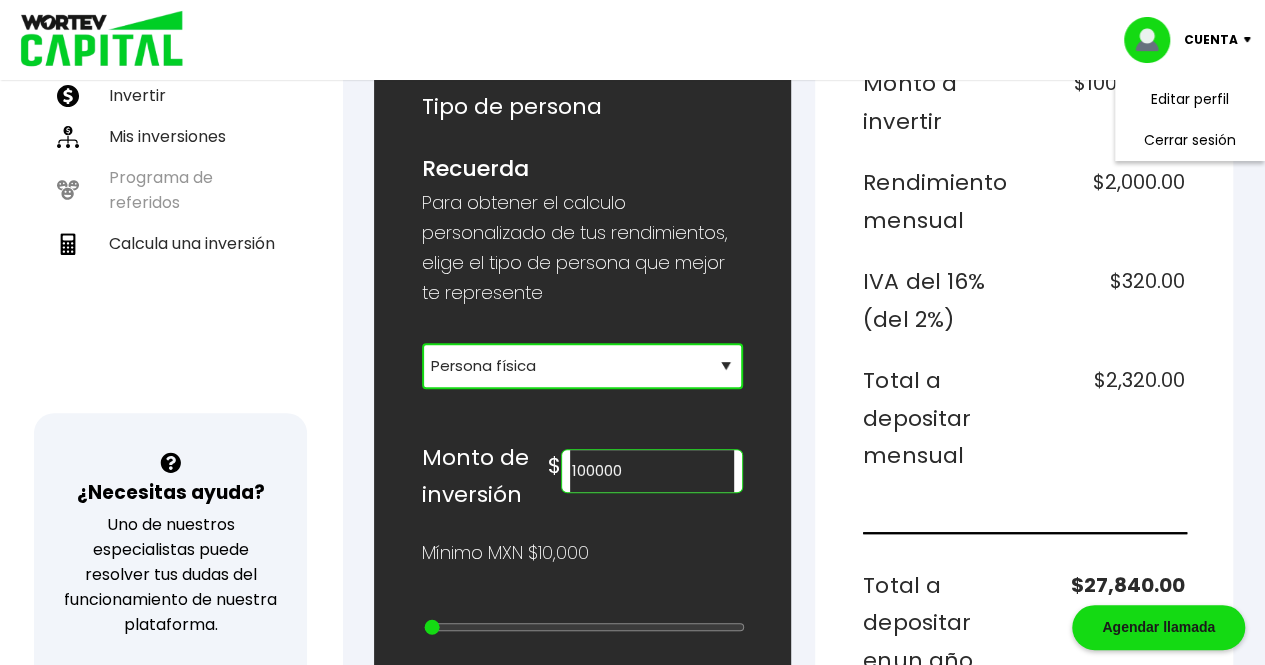 click on "Selecciona tu tipo de persona Persona Física que emite factura Persona física Persona moral" at bounding box center [583, 366] 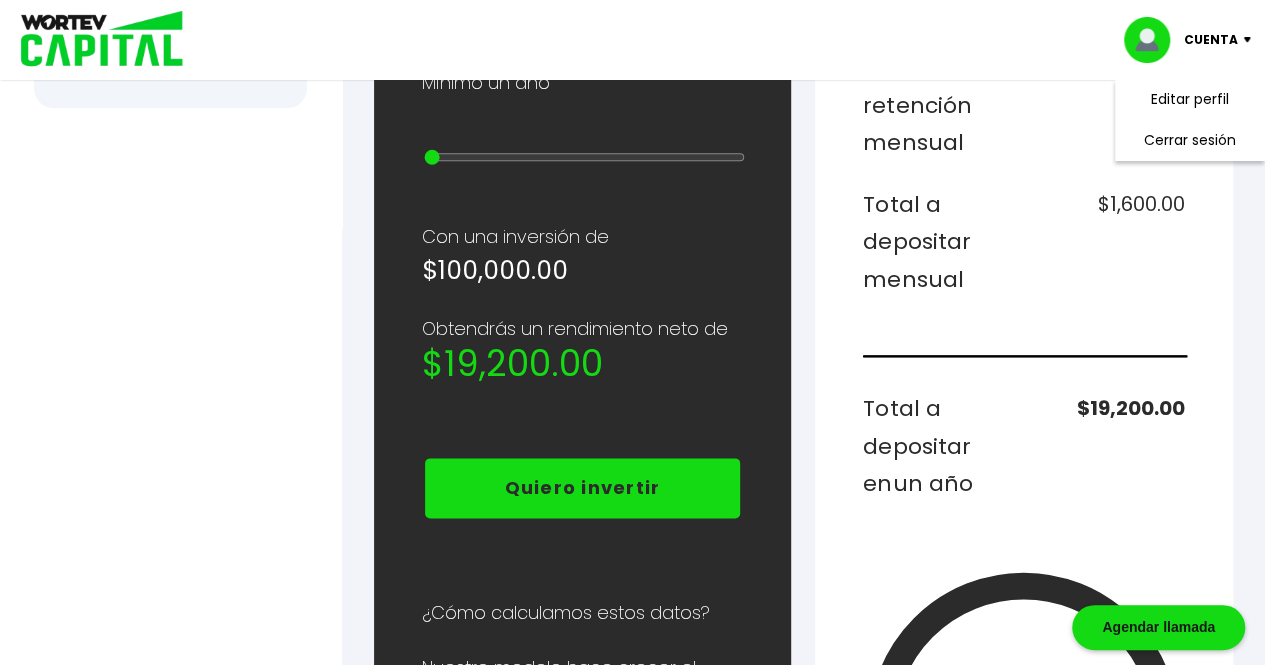 scroll, scrollTop: 1033, scrollLeft: 0, axis: vertical 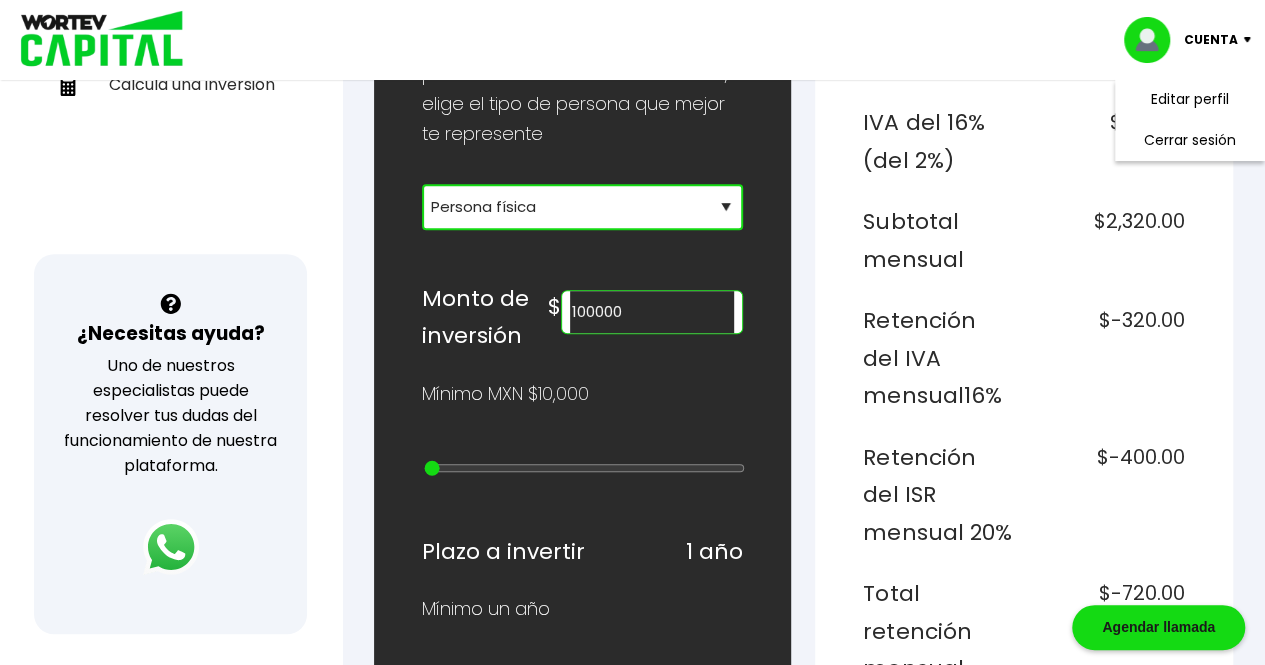 click on "Selecciona tu tipo de persona Persona Física que emite factura Persona física Persona moral" at bounding box center [583, 207] 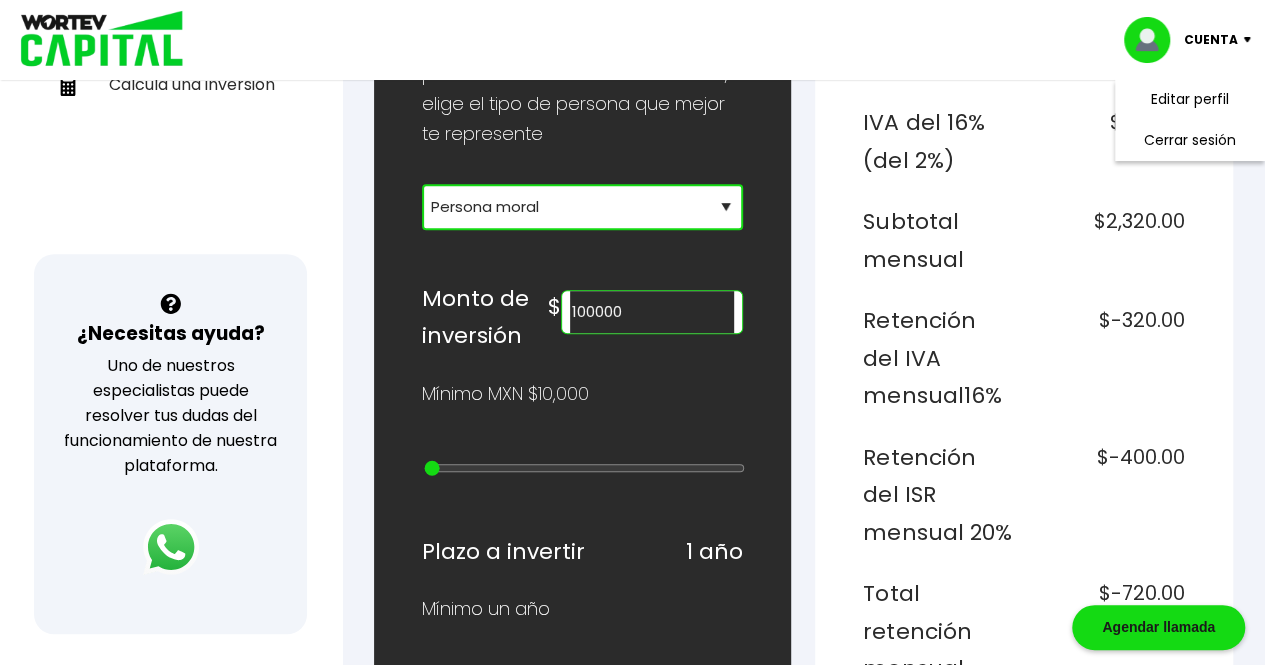 click on "Selecciona tu tipo de persona Persona Física que emite factura Persona física Persona moral" at bounding box center (583, 207) 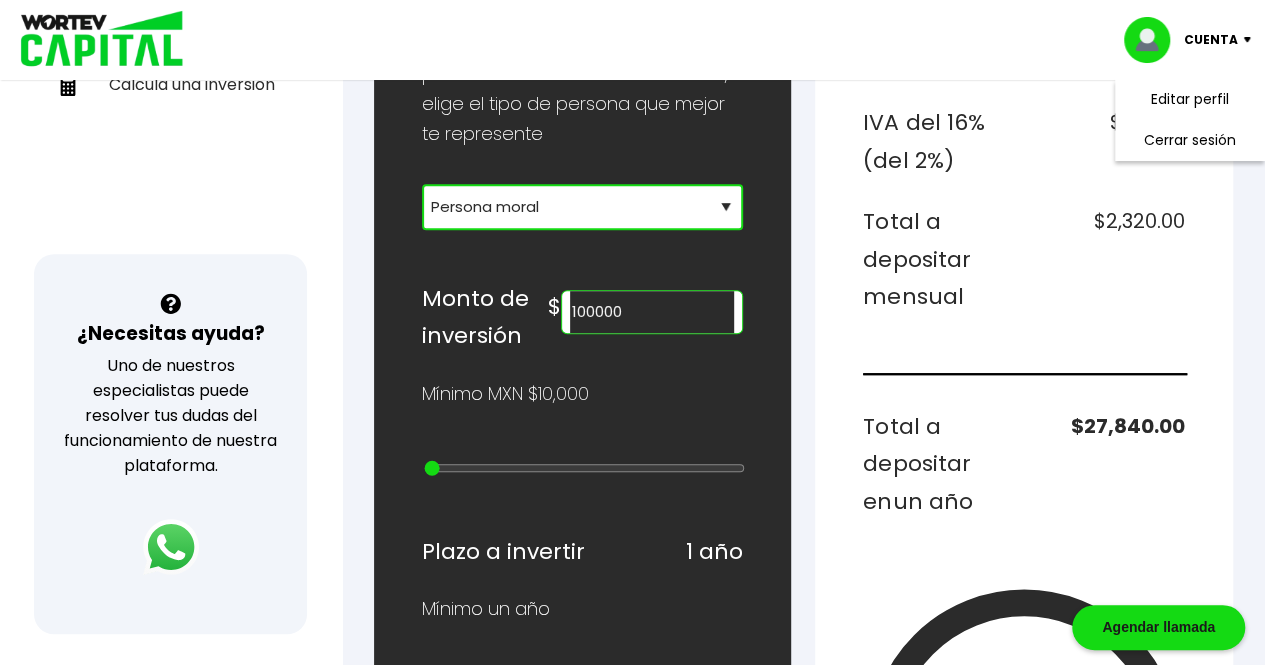click on "Selecciona tu tipo de persona Persona Física que emite factura Persona física Persona moral" at bounding box center [583, 207] 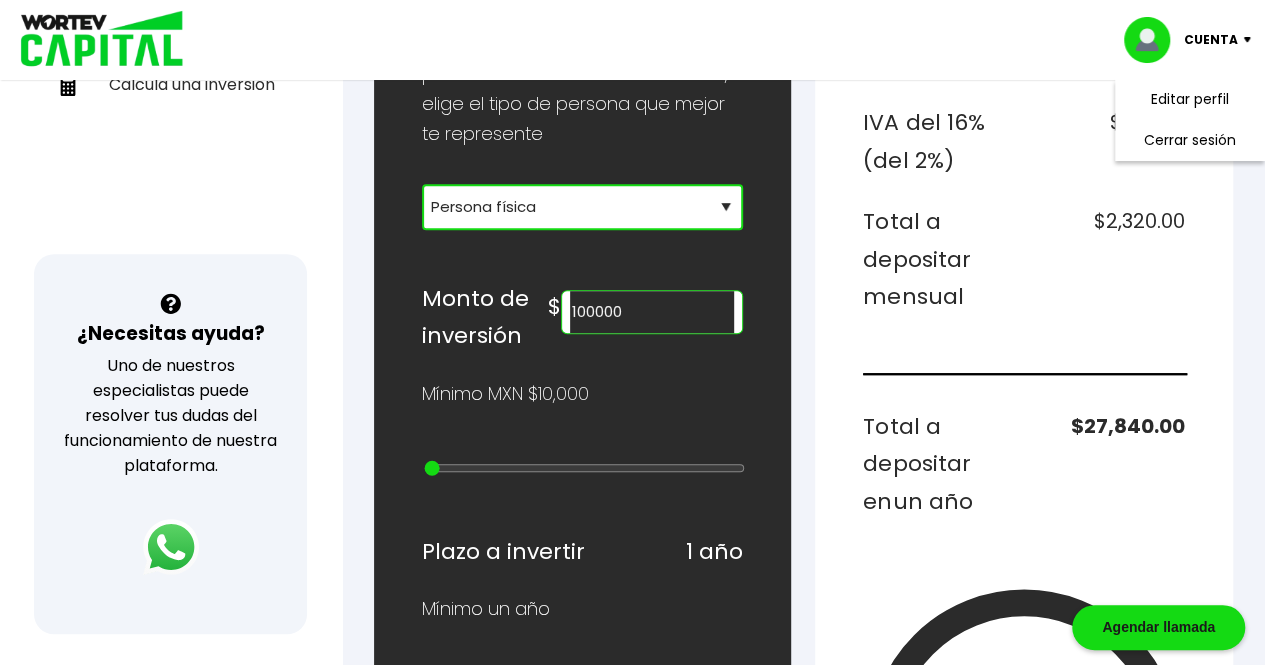 click on "Selecciona tu tipo de persona Persona Física que emite factura Persona física Persona moral" at bounding box center (583, 207) 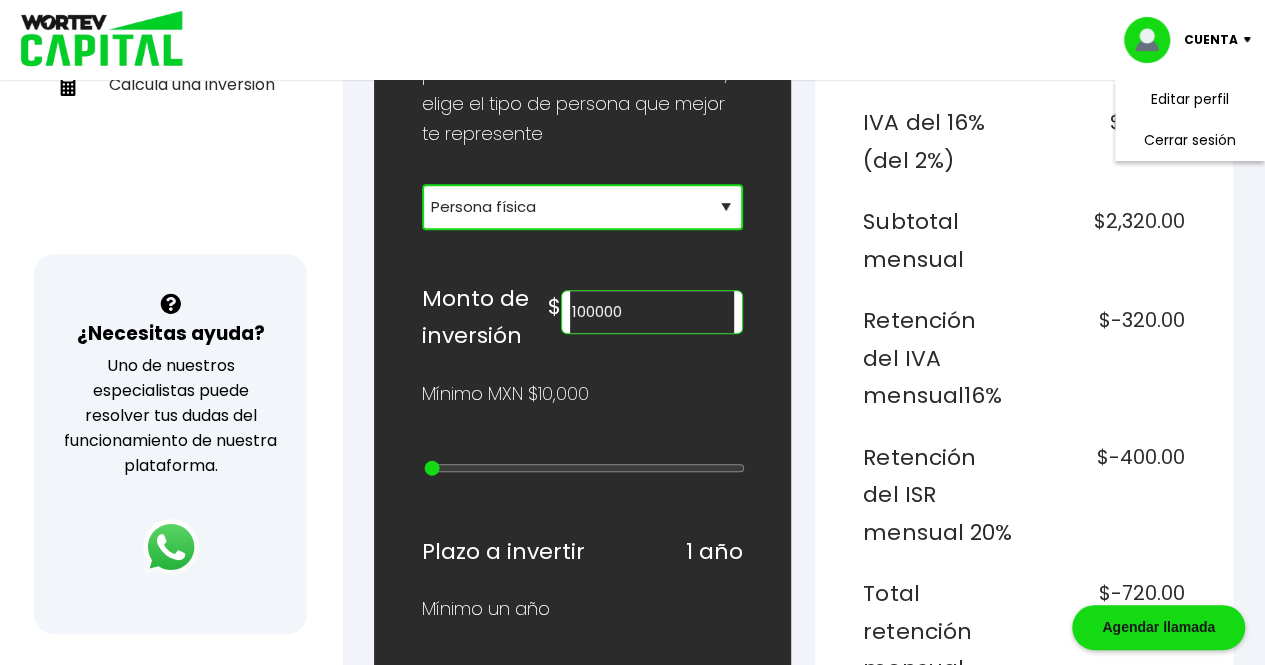 click on "100000" at bounding box center (652, 312) 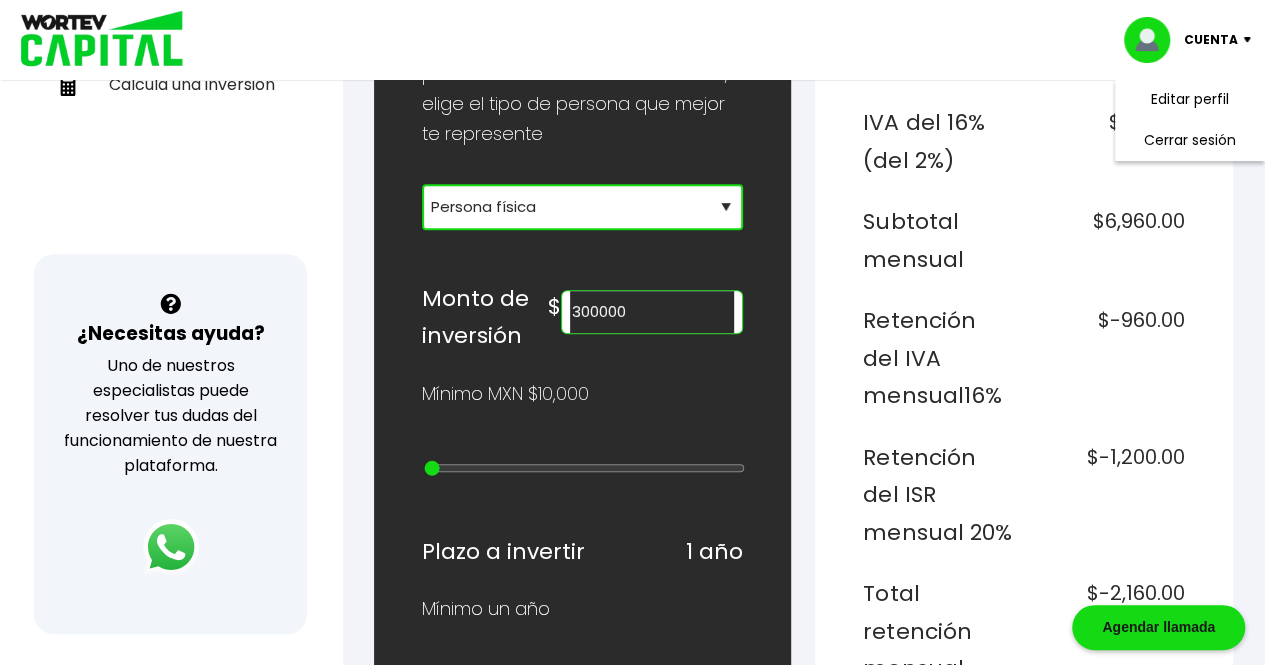 type on "300000" 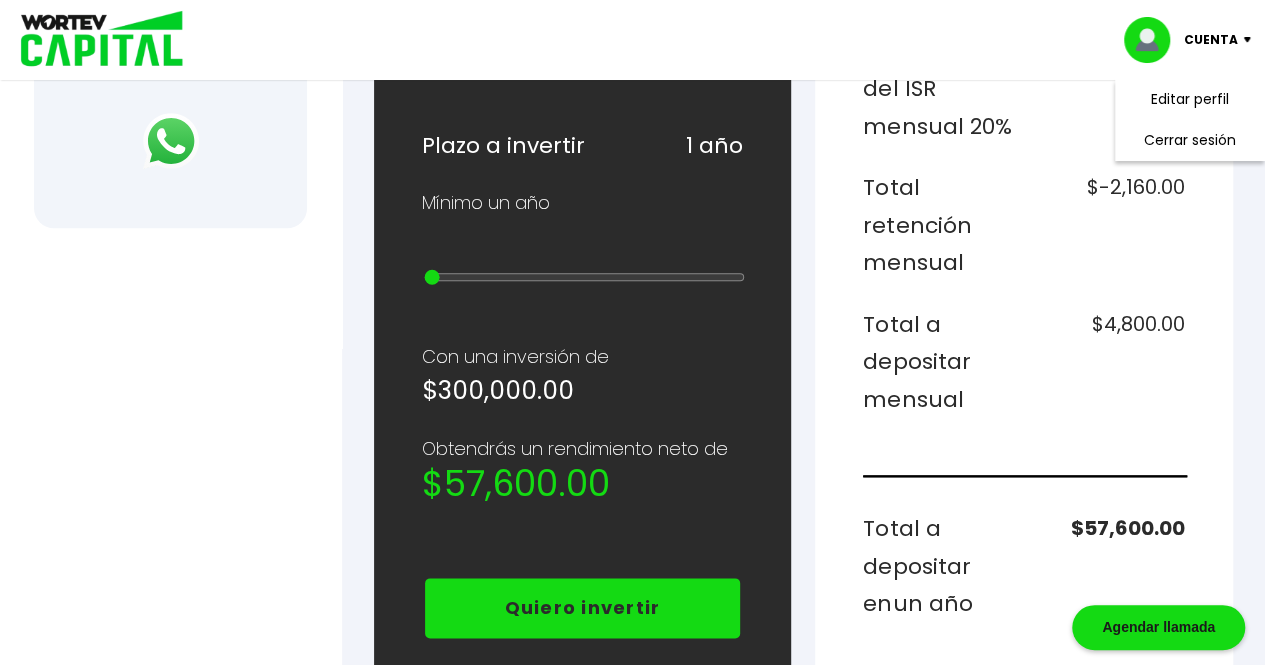 scroll, scrollTop: 908, scrollLeft: 0, axis: vertical 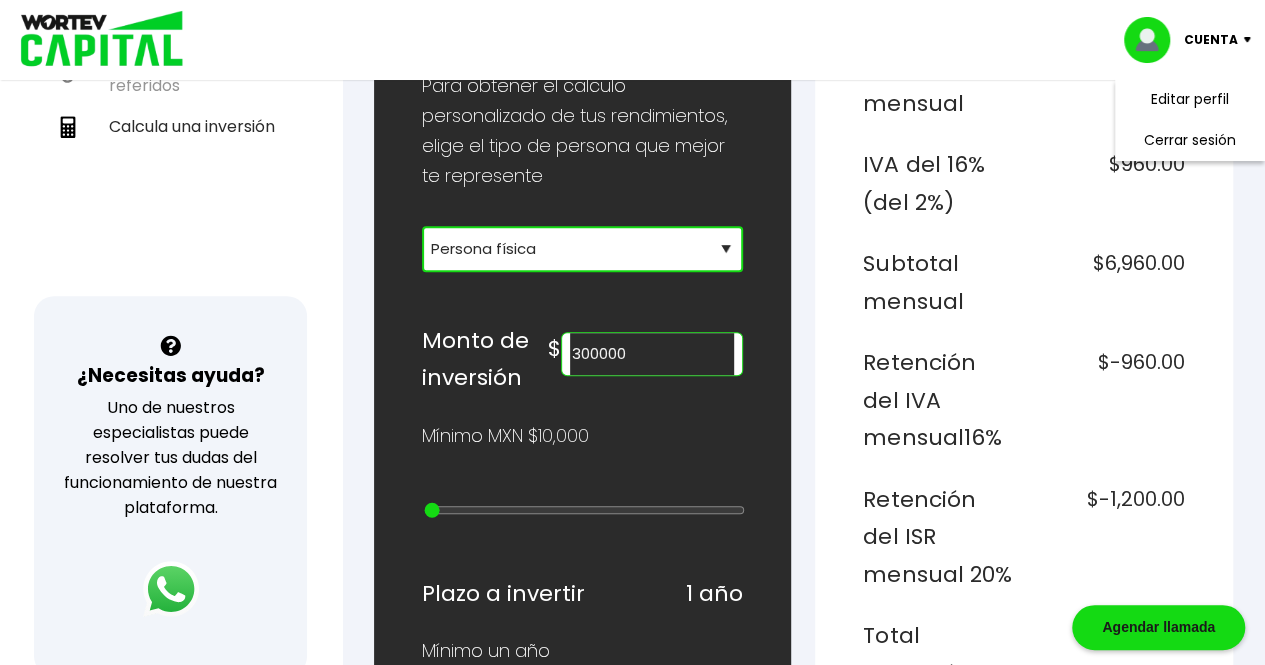 click on "Selecciona tu tipo de persona Persona Física que emite factura Persona física Persona moral" at bounding box center (583, 249) 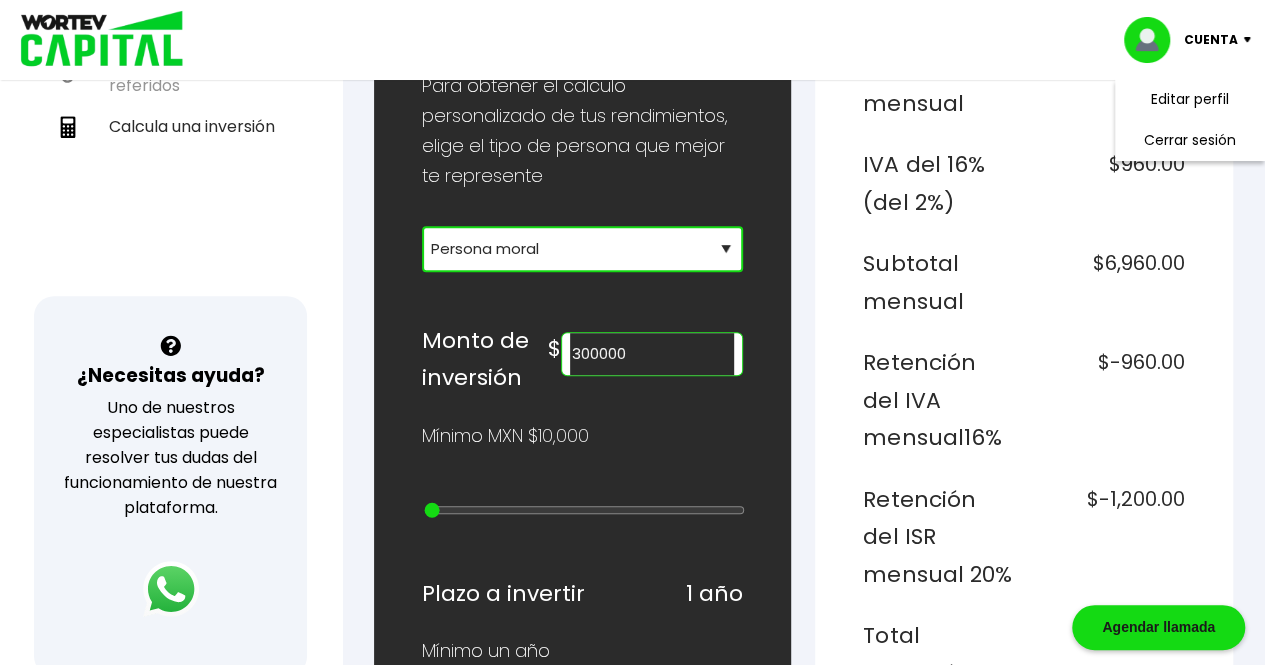 click on "Selecciona tu tipo de persona Persona Física que emite factura Persona física Persona moral" at bounding box center (583, 249) 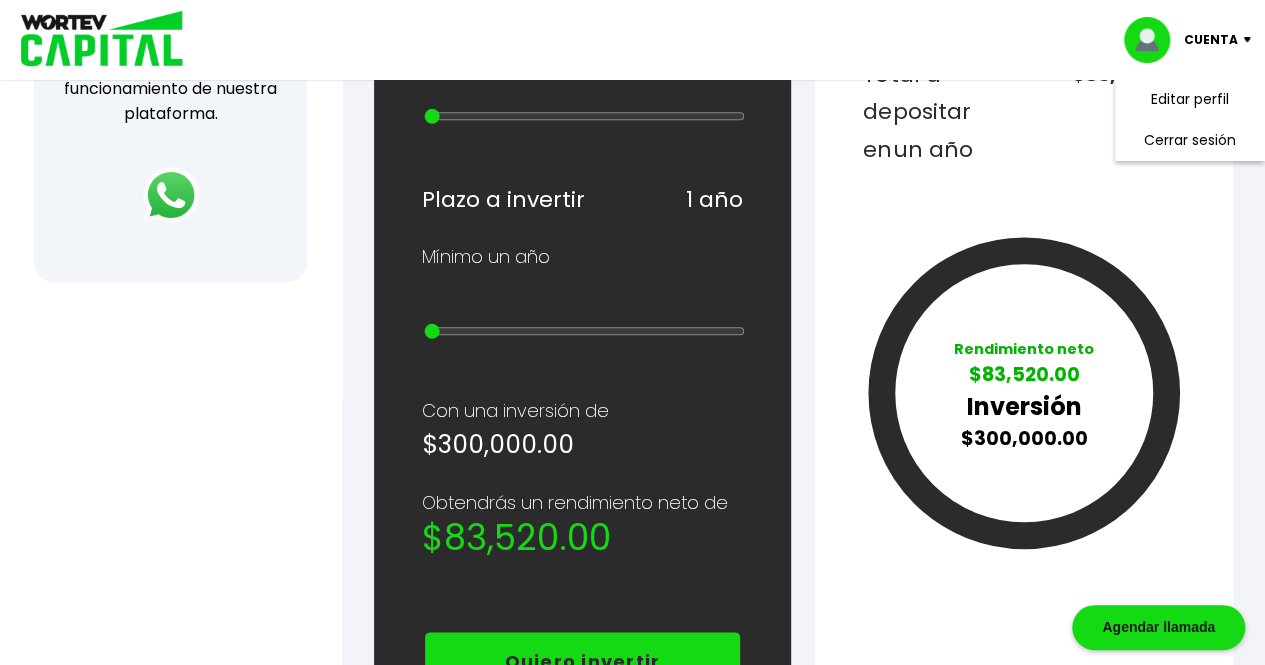 scroll, scrollTop: 850, scrollLeft: 0, axis: vertical 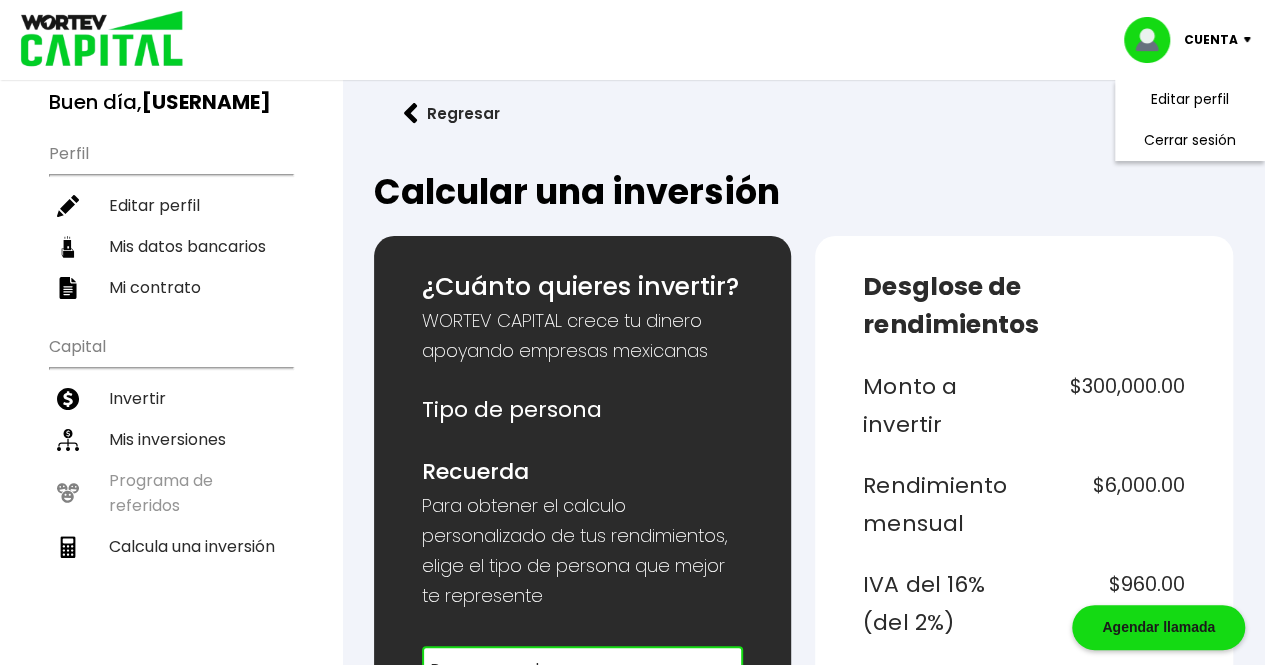 click on "Calcular una inversión ¿Cuánto quieres invertir? WORTEV CAPITAL crece tu dinero apoyando empresas mexicanas Tipo de persona Recuerda Para obtener el calculo personalizado de tus rendimientos, elige el tipo de persona que mejor te represente Selecciona tu tipo de persona Persona Física que emite factura Persona física Persona moral  Monto de inversión $ 300000  Mínimo MXN $10,000  Plazo a invertir   1   año    Mínimo un año  Con una inversión de   $300,000.00  Obtendrás un rendimiento neto de   $83,520.00   Quiero invertir  ¿Cómo calculamos estos datos?  Nuestro modelo hace crecer el capital de nuestros inversionistas a través de un ecosistema especializado en emprendimiento, integrado por un fondo de capital emprendedor, una aceleradora inteligente de negocios y una plataforma educativa, que impulsa el nacimiento, desarrollo y expansión de empresas de alto impacto. WORTEV CAPITAL es simple, accesible y rentable. Si estás decidido a empezar, esta es una de las mejores opciones para invertir." at bounding box center (803, 1162) 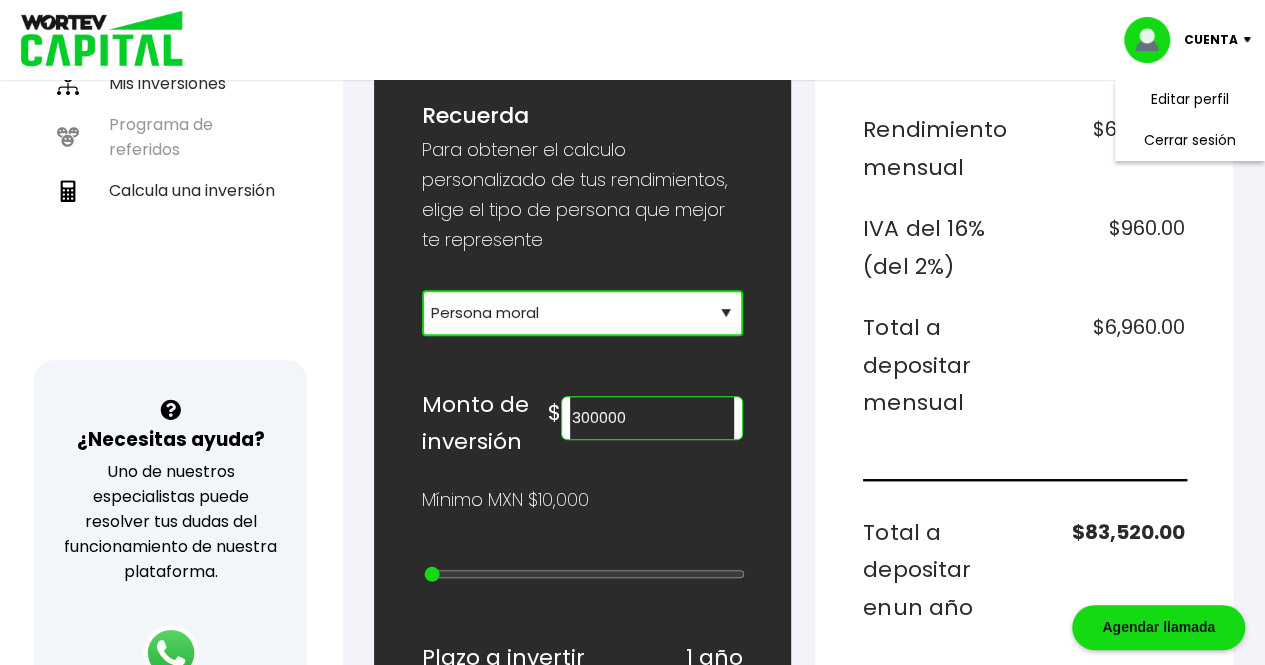 scroll, scrollTop: 388, scrollLeft: 0, axis: vertical 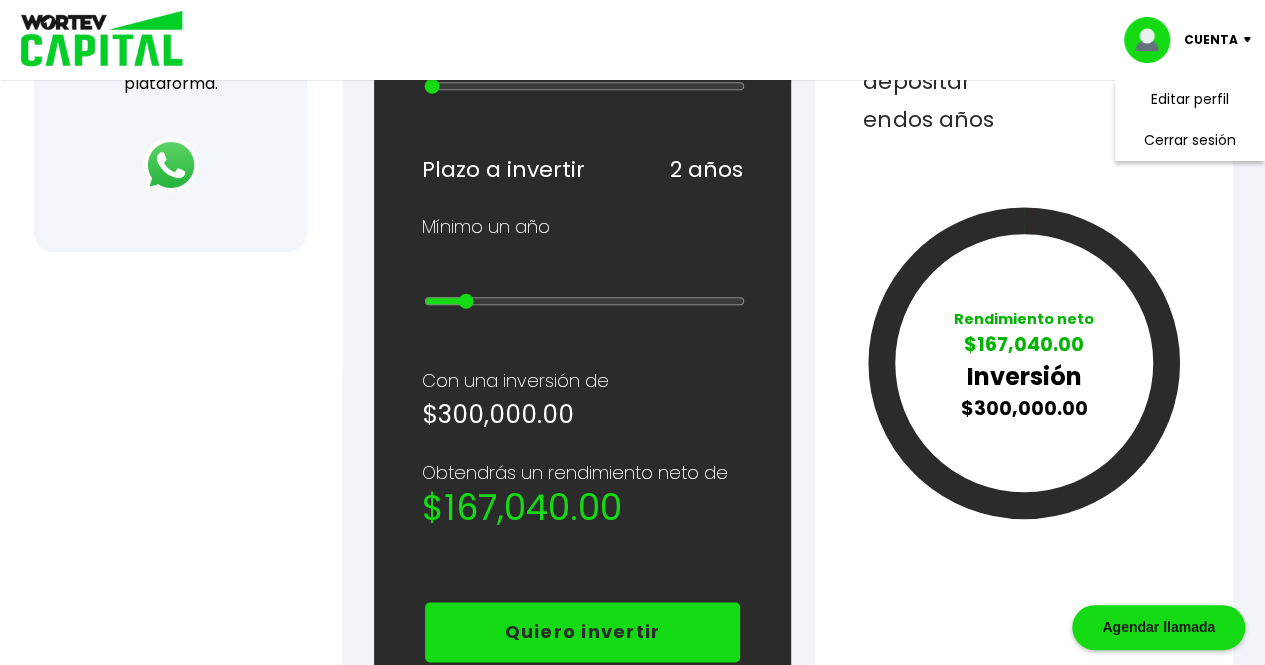 click at bounding box center [585, 301] 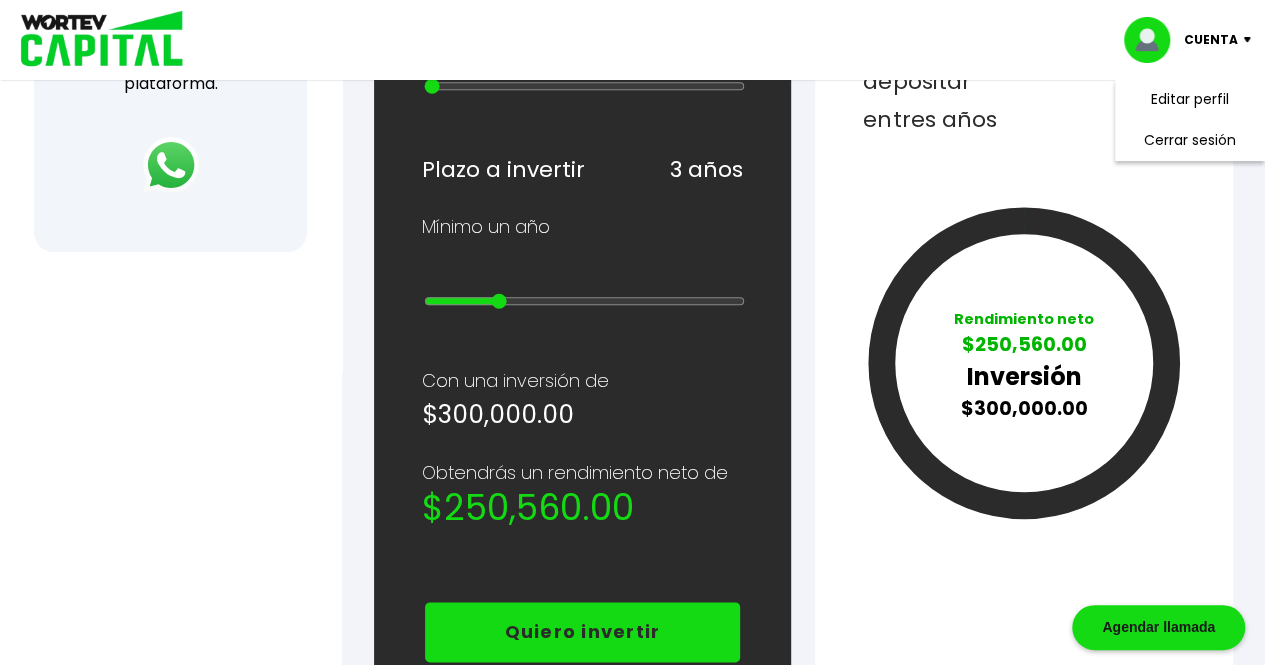 click at bounding box center (585, 301) 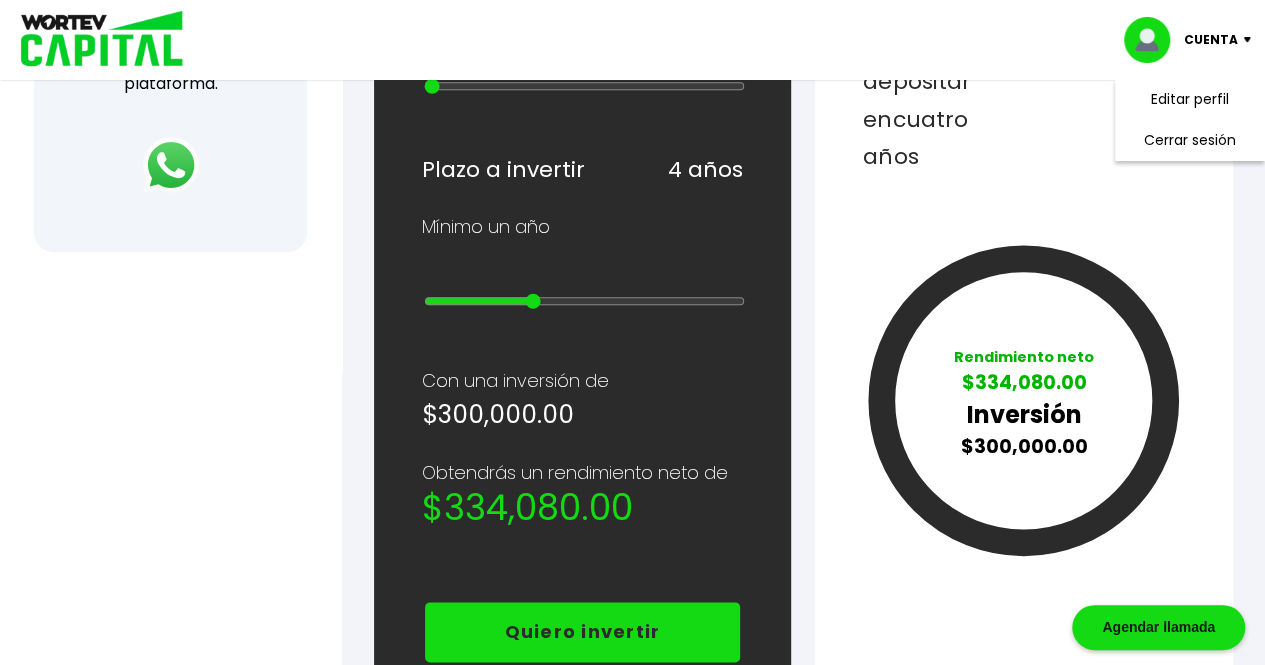 click at bounding box center (585, 301) 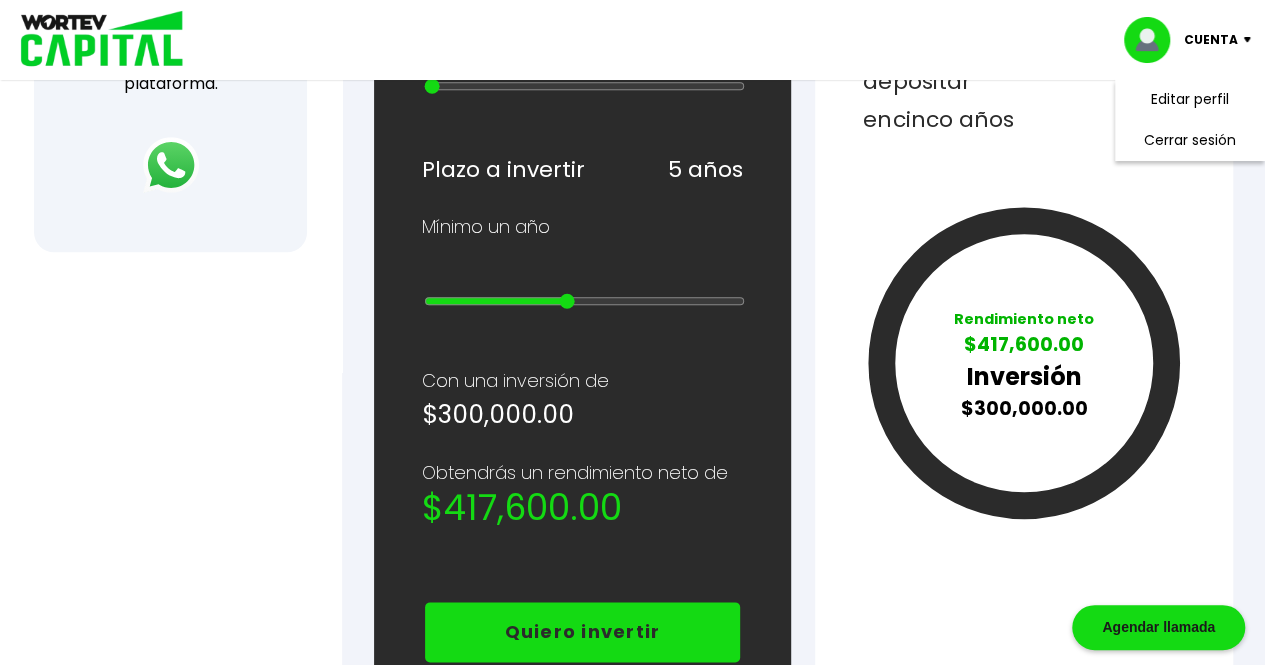 type on "5" 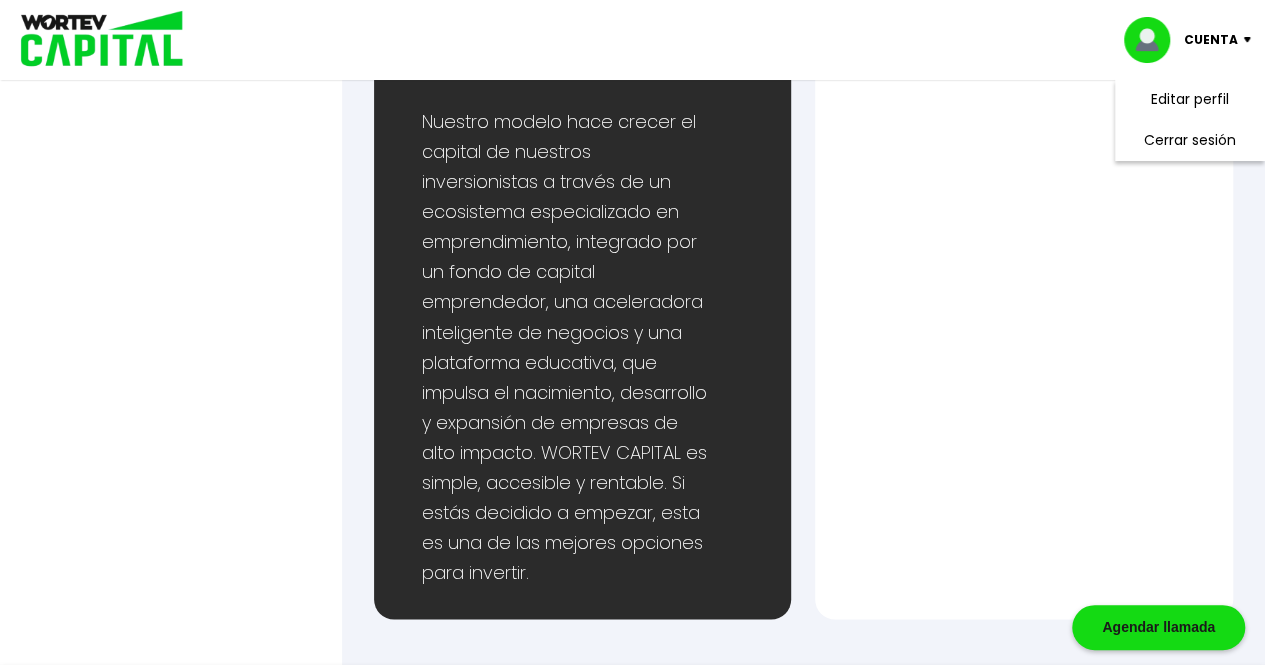 scroll, scrollTop: 1724, scrollLeft: 0, axis: vertical 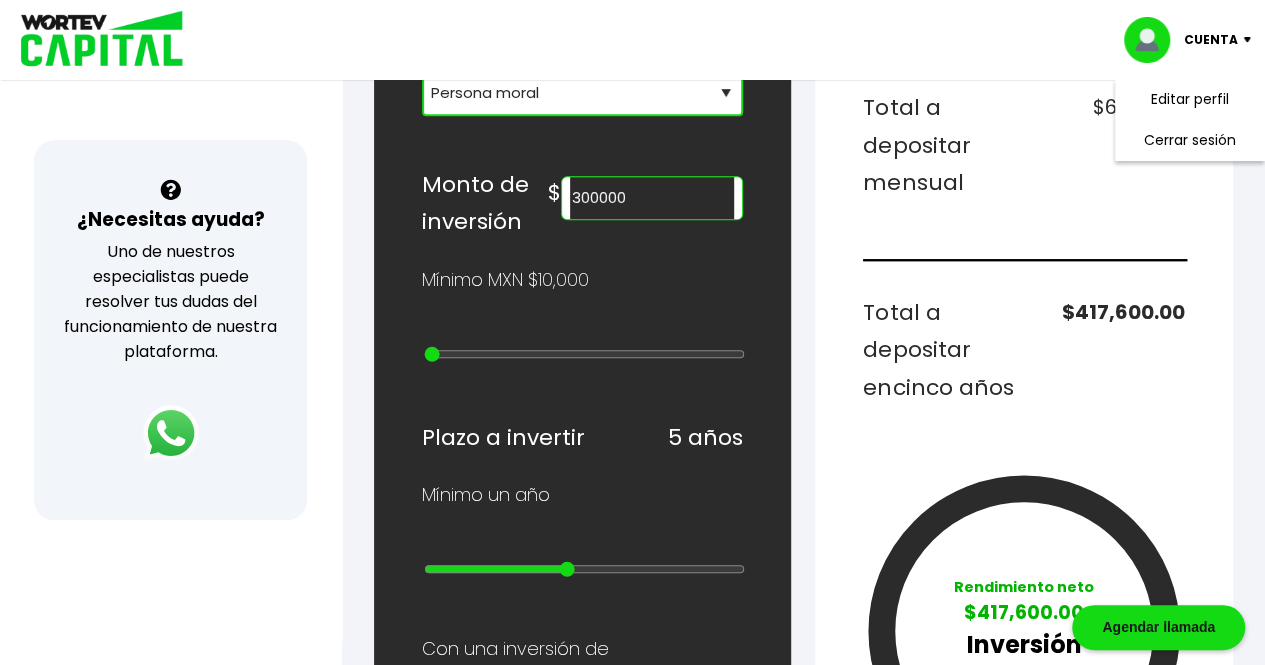 click on "300000" at bounding box center (652, 198) 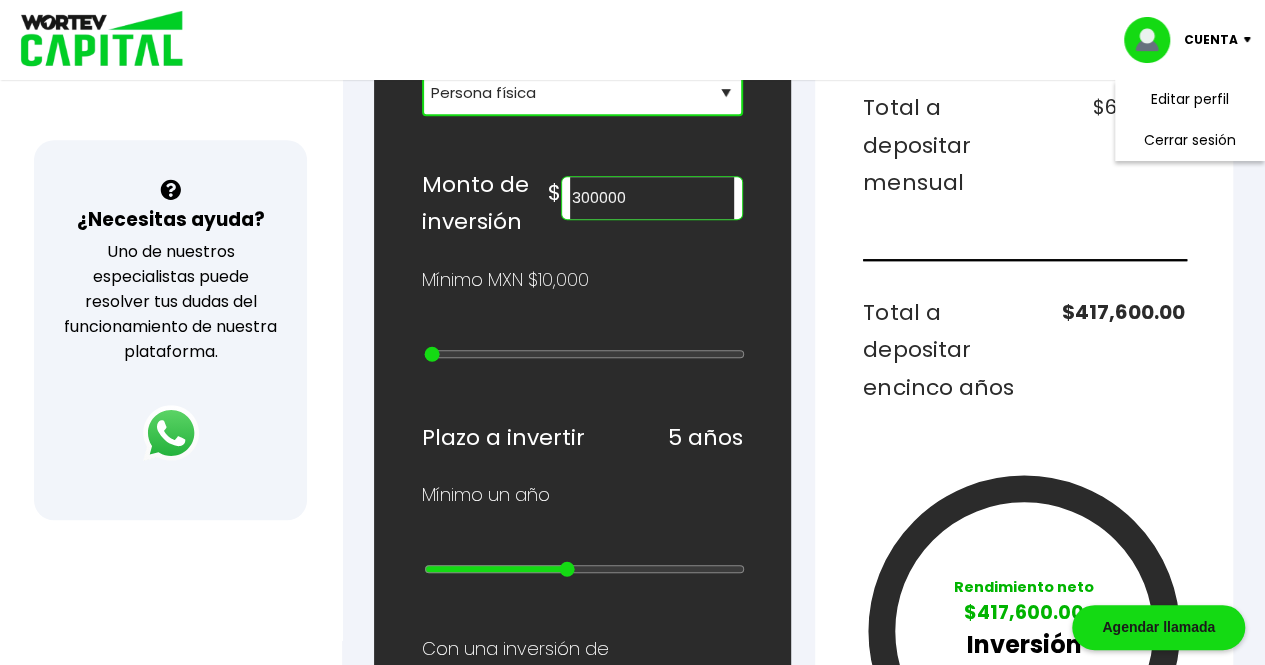 click on "Selecciona tu tipo de persona Persona Física que emite factura Persona física Persona moral" at bounding box center (583, 93) 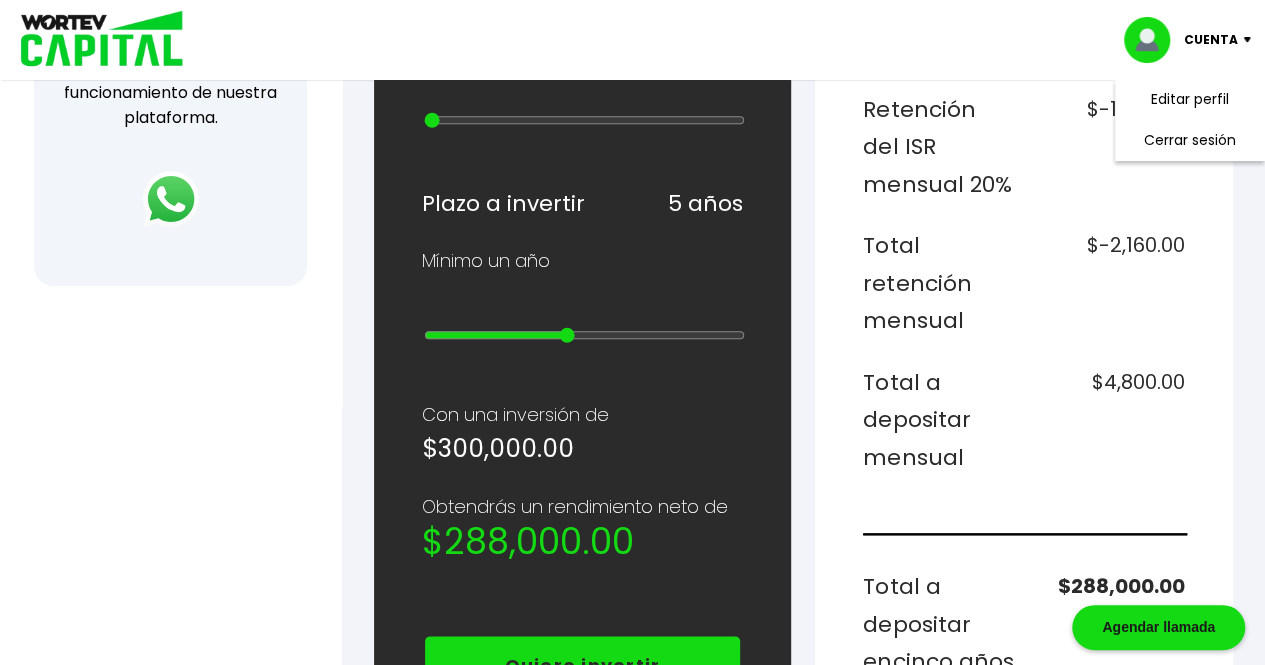 scroll, scrollTop: 770, scrollLeft: 0, axis: vertical 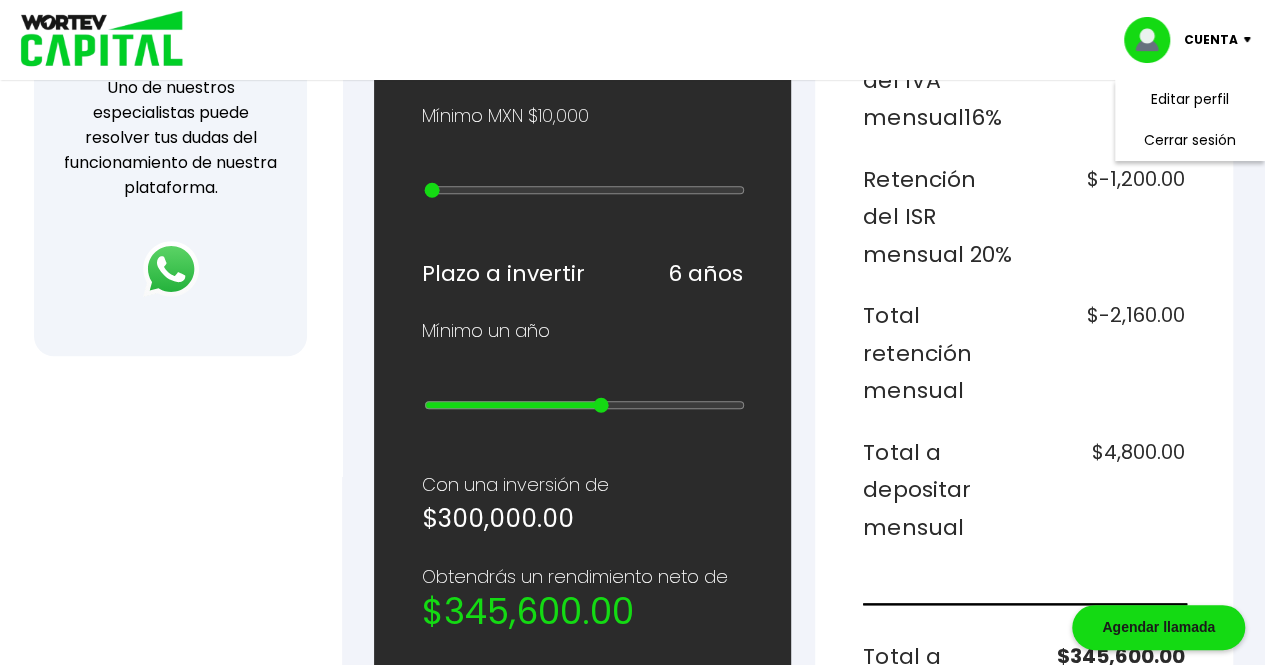 click at bounding box center [585, 405] 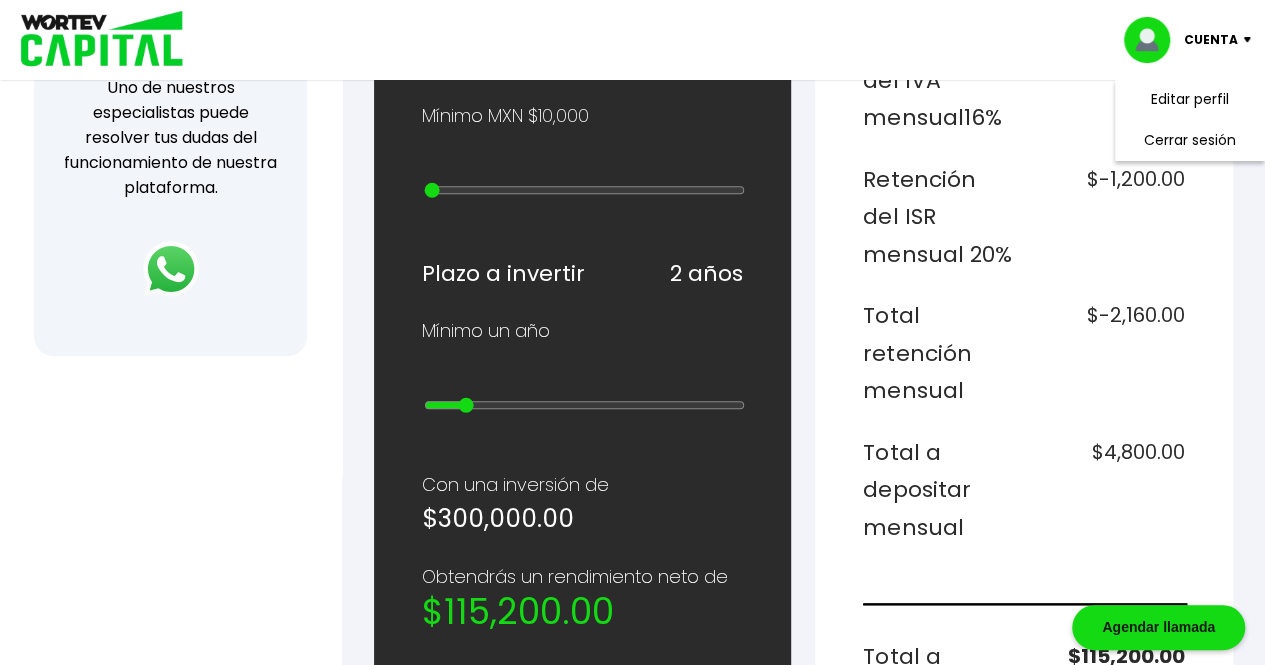 drag, startPoint x: 599, startPoint y: 391, endPoint x: 458, endPoint y: 391, distance: 141 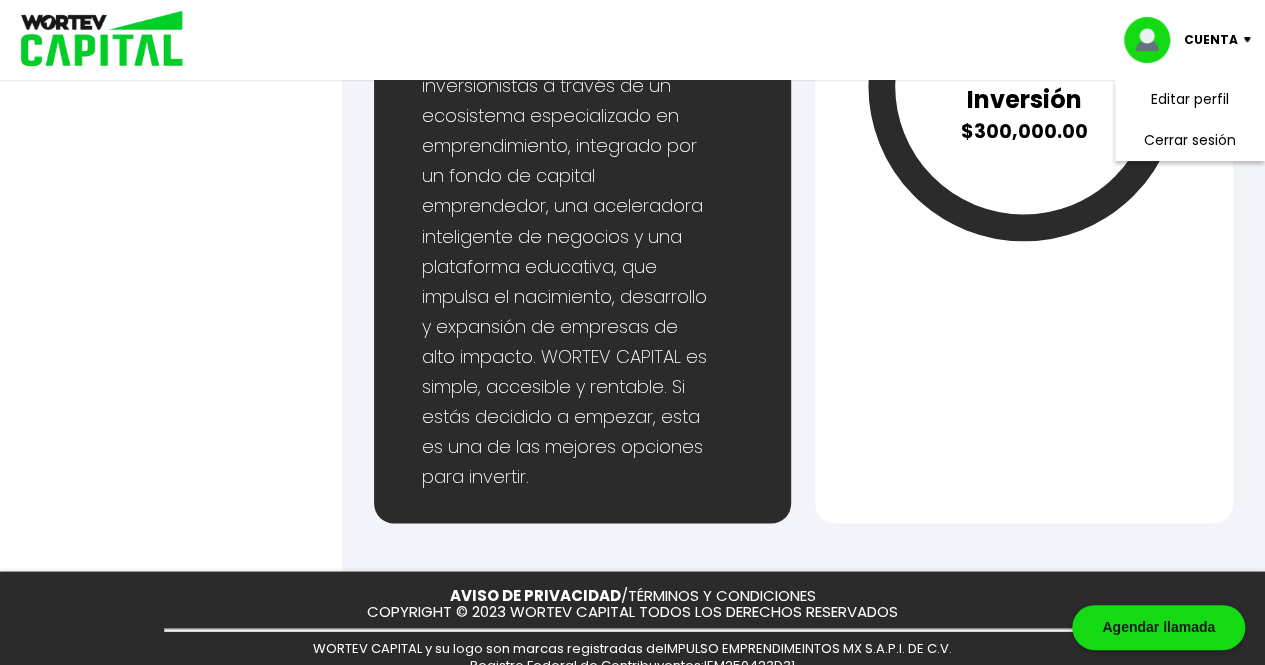 scroll, scrollTop: 1330, scrollLeft: 0, axis: vertical 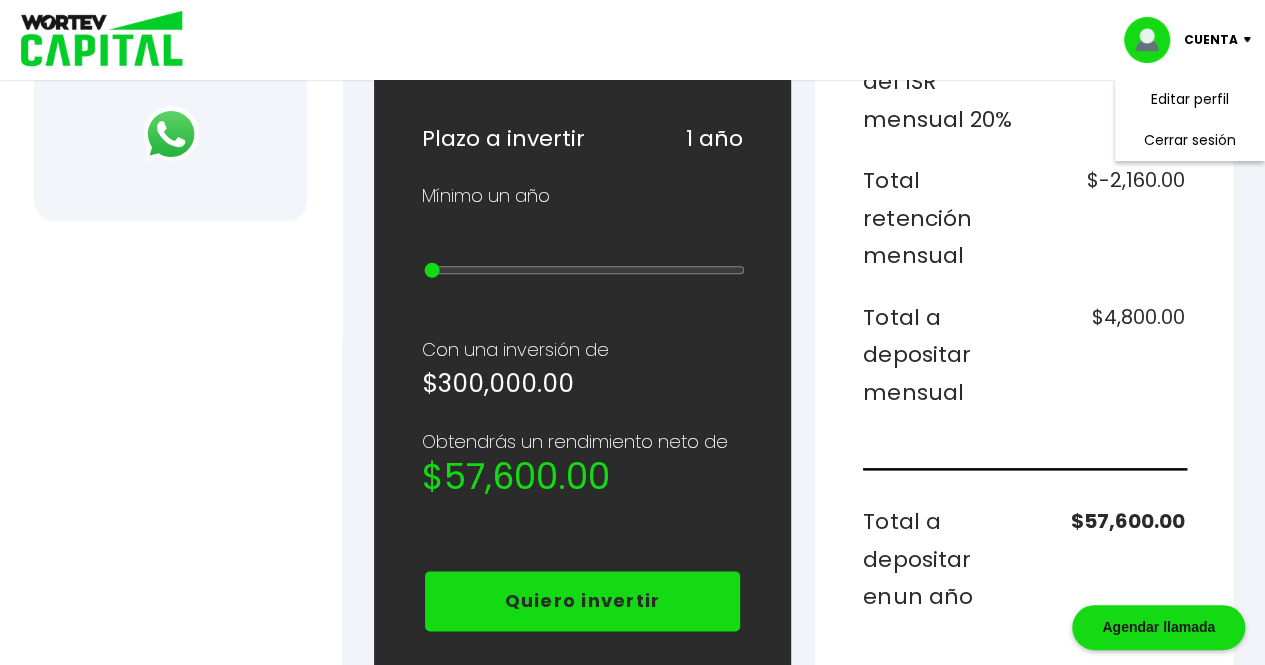 drag, startPoint x: 463, startPoint y: 249, endPoint x: 348, endPoint y: 233, distance: 116.10771 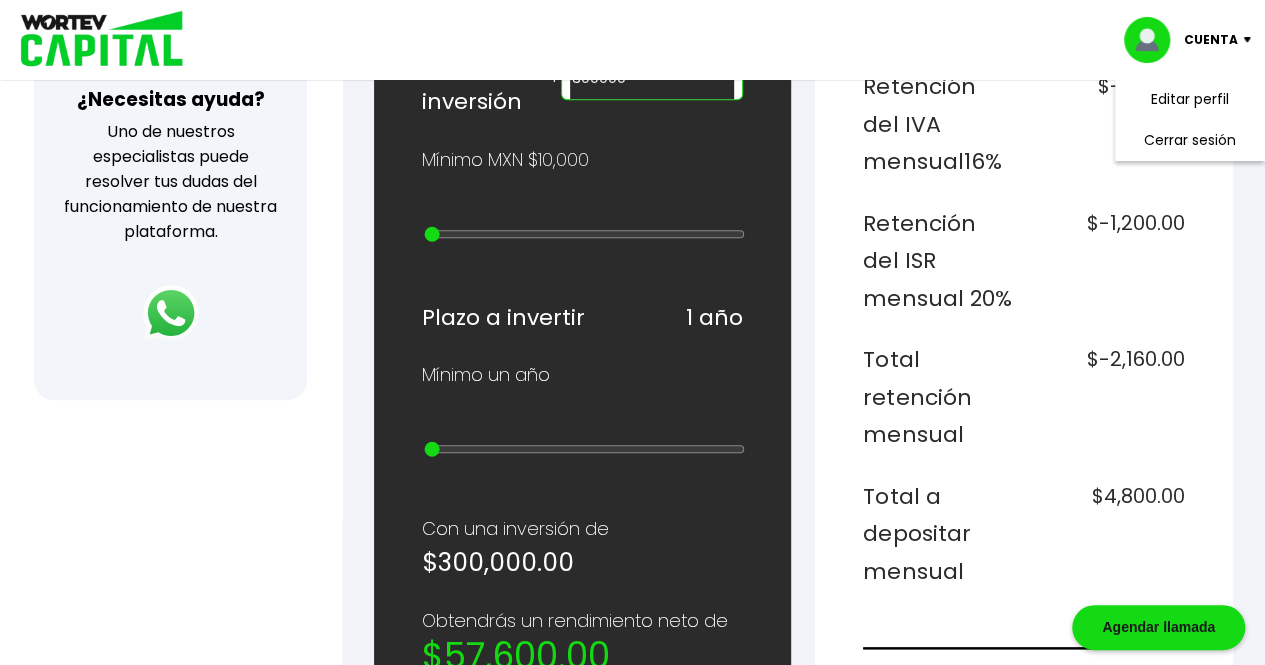 scroll, scrollTop: 564, scrollLeft: 0, axis: vertical 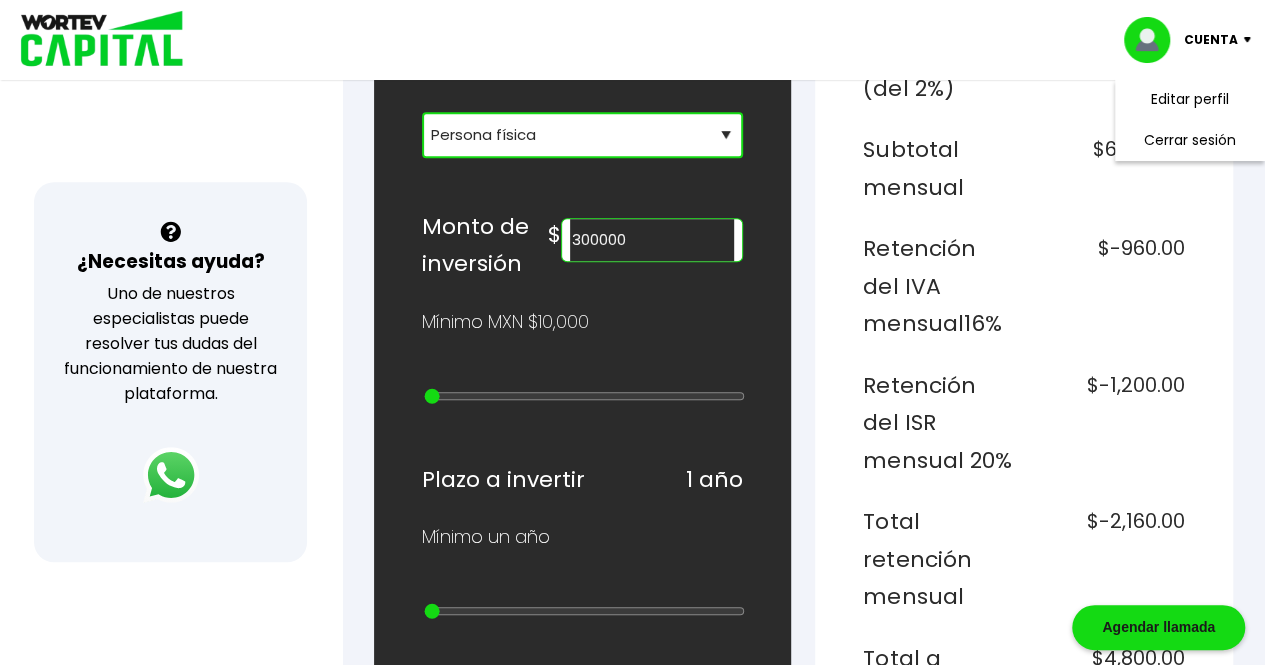 click on "Selecciona tu tipo de persona Persona Física que emite factura Persona física Persona moral" at bounding box center (583, 135) 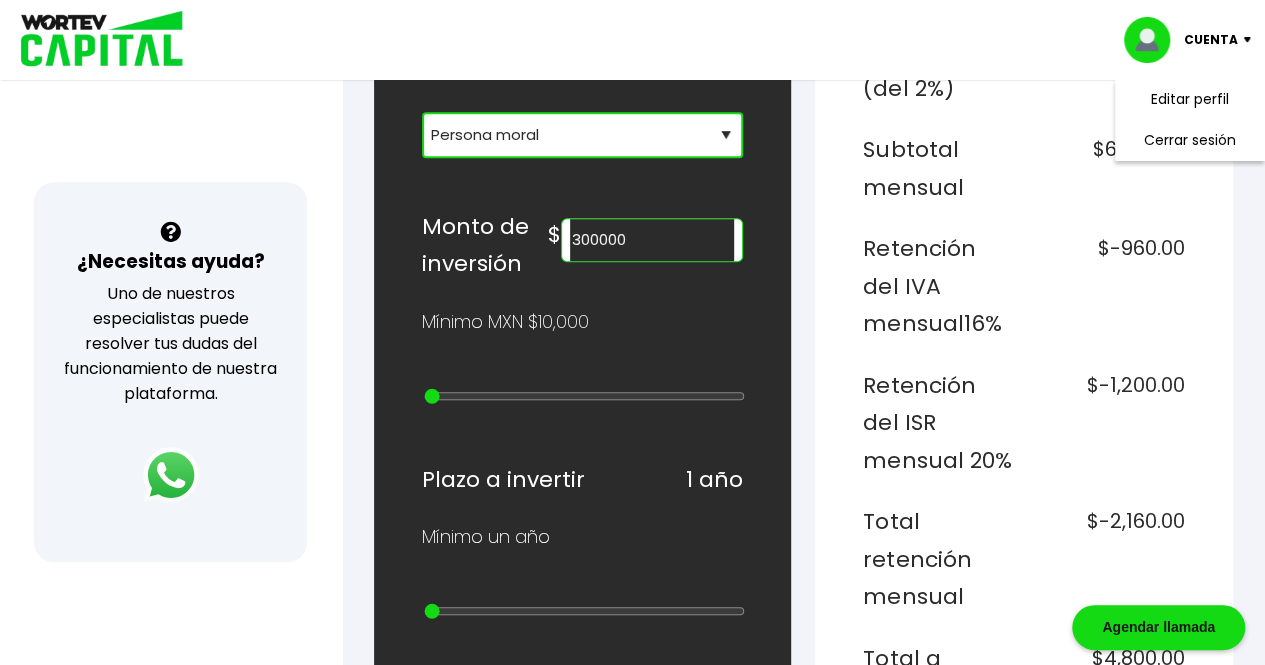 click on "Selecciona tu tipo de persona Persona Física que emite factura Persona física Persona moral" at bounding box center (583, 135) 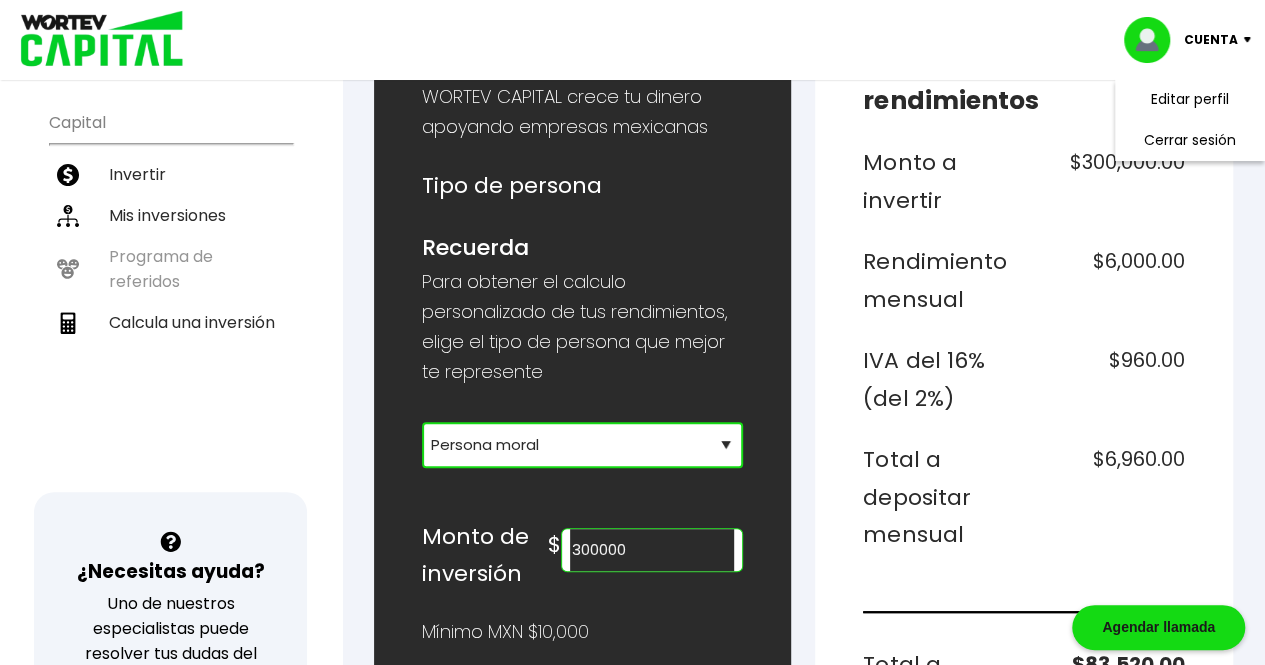 scroll, scrollTop: 0, scrollLeft: 0, axis: both 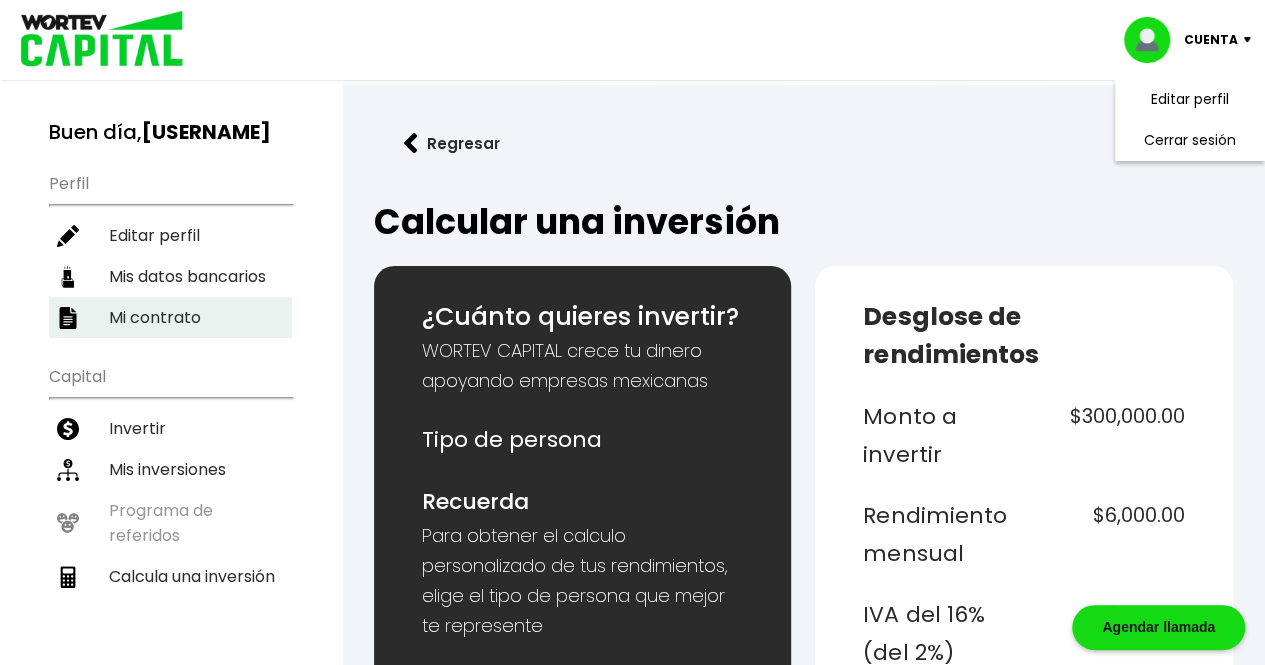 click on "Mi contrato" at bounding box center [170, 317] 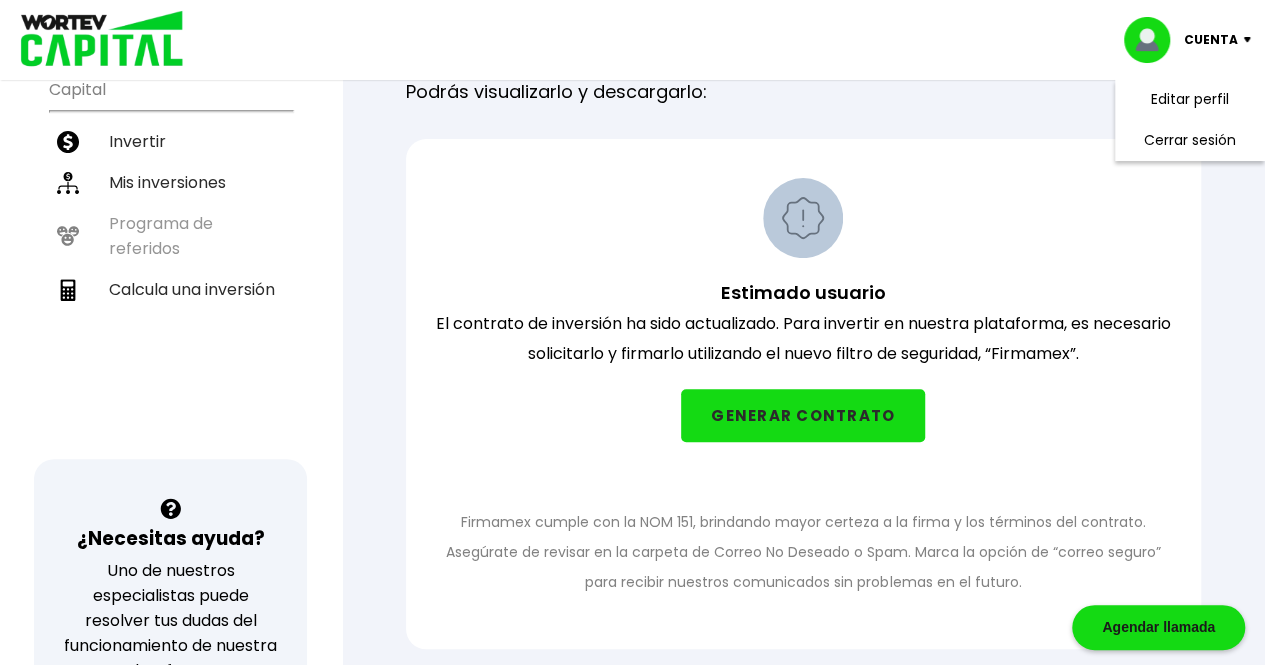scroll, scrollTop: 293, scrollLeft: 0, axis: vertical 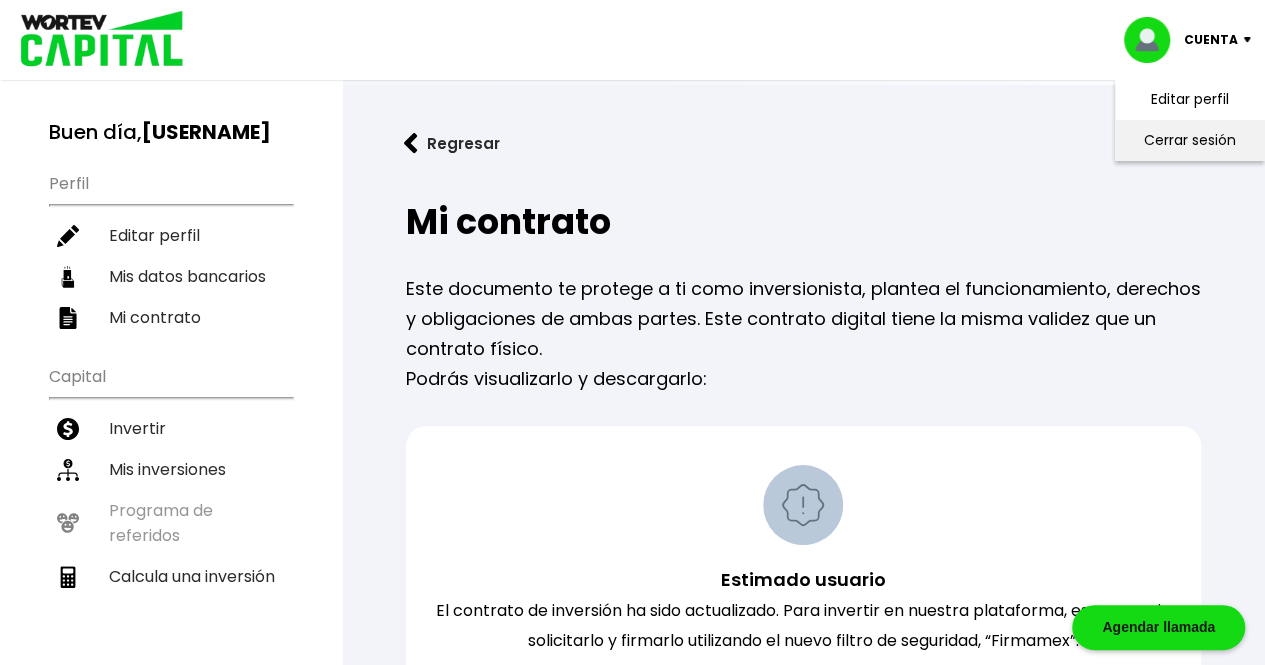 click on "Cerrar sesión" at bounding box center (1190, 140) 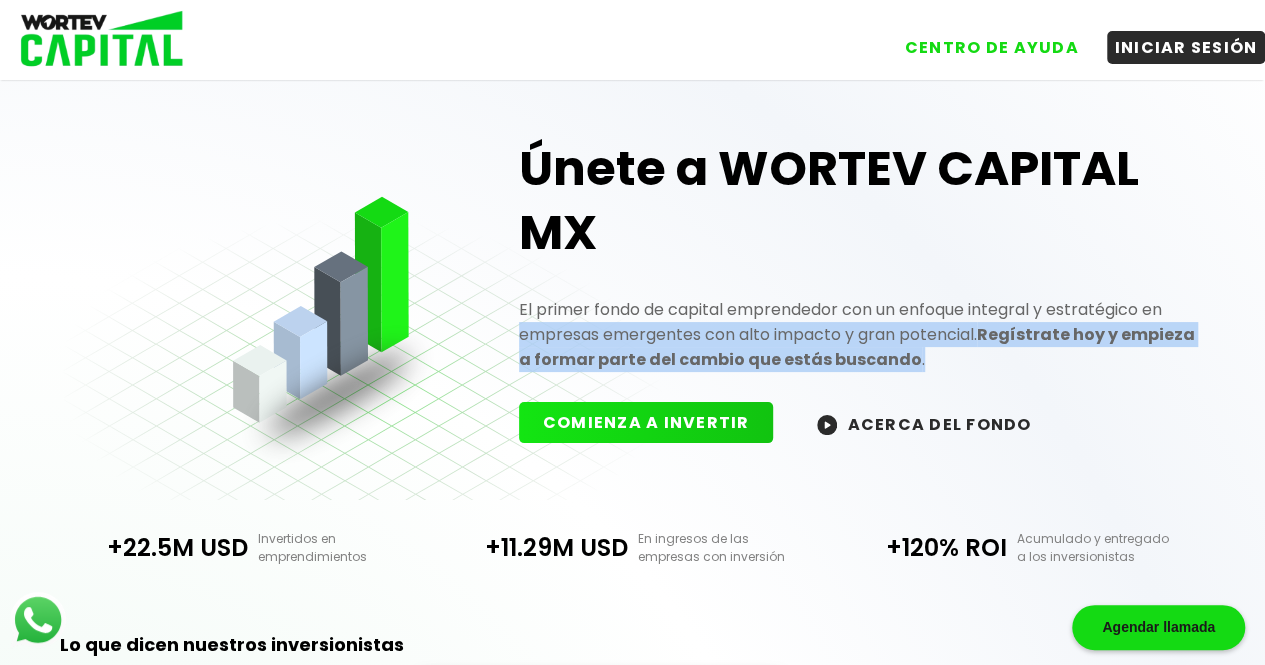 drag, startPoint x: 1264, startPoint y: 351, endPoint x: 1272, endPoint y: 295, distance: 56.568542 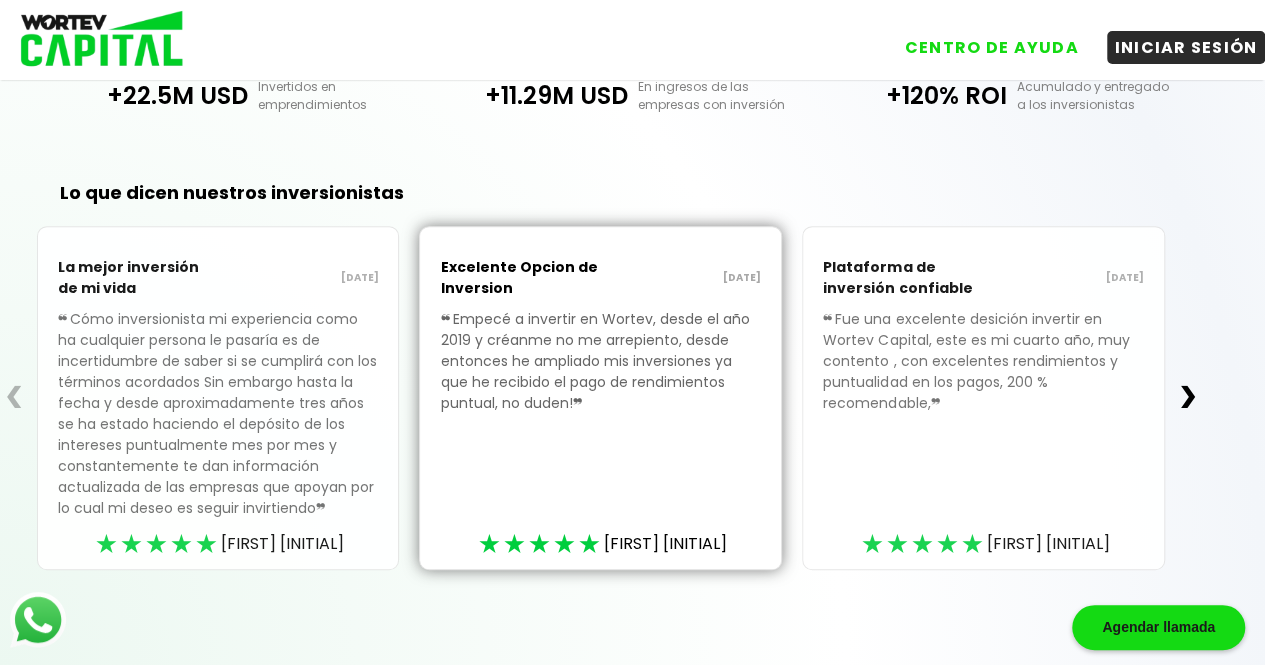 scroll, scrollTop: 0, scrollLeft: 0, axis: both 